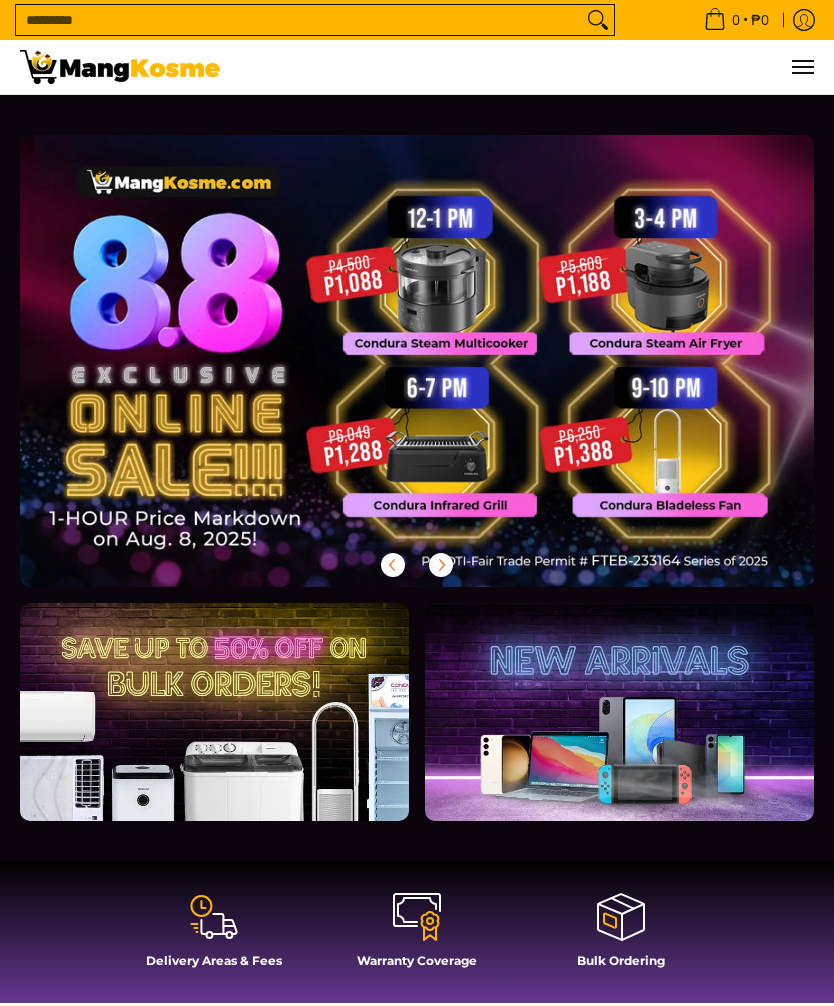 scroll, scrollTop: 0, scrollLeft: 0, axis: both 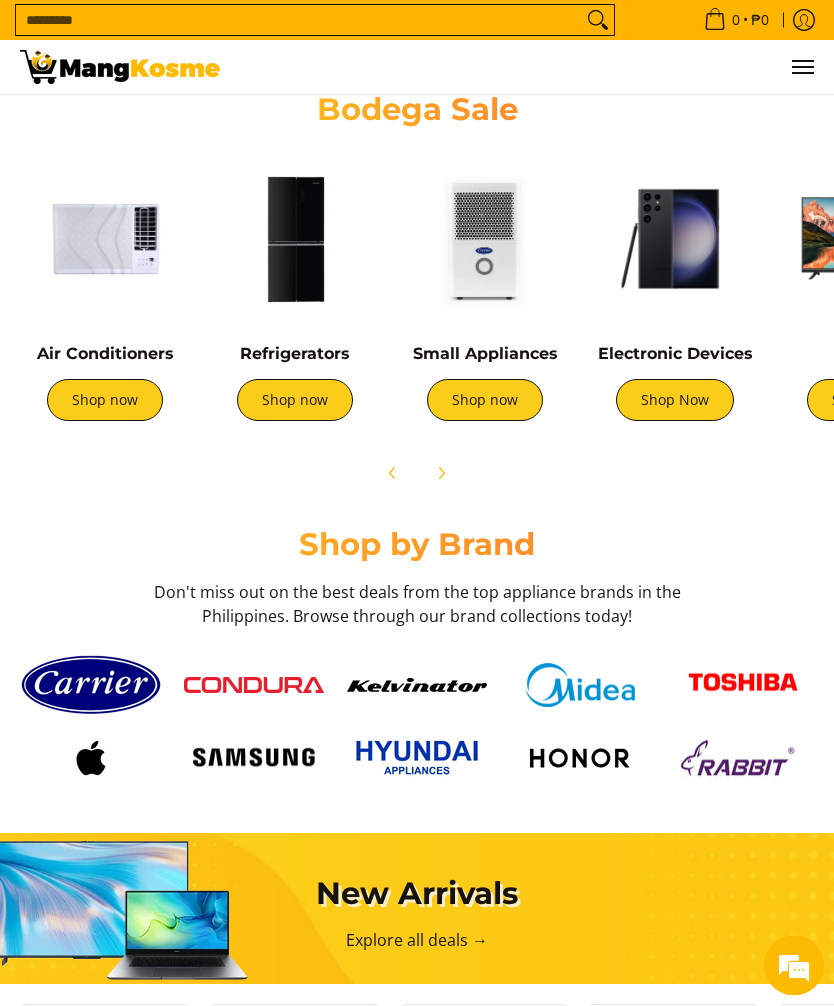 click on "Shop now" at bounding box center [485, 401] 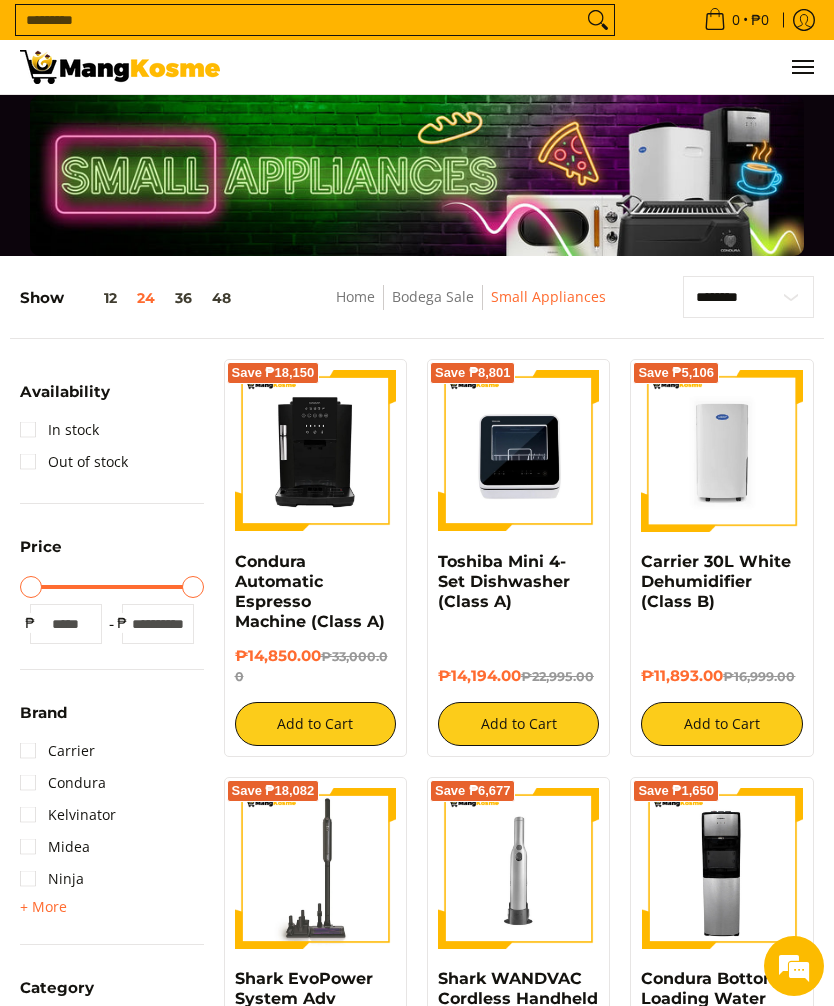 scroll, scrollTop: 0, scrollLeft: 0, axis: both 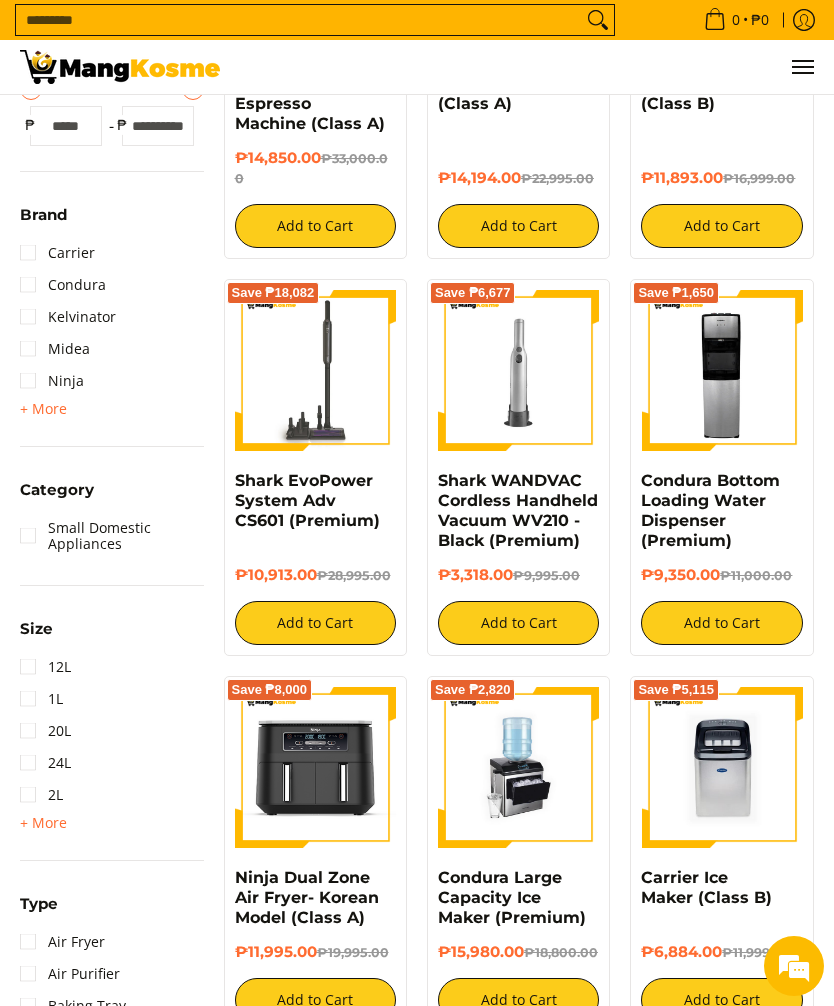 click at bounding box center [518, 370] 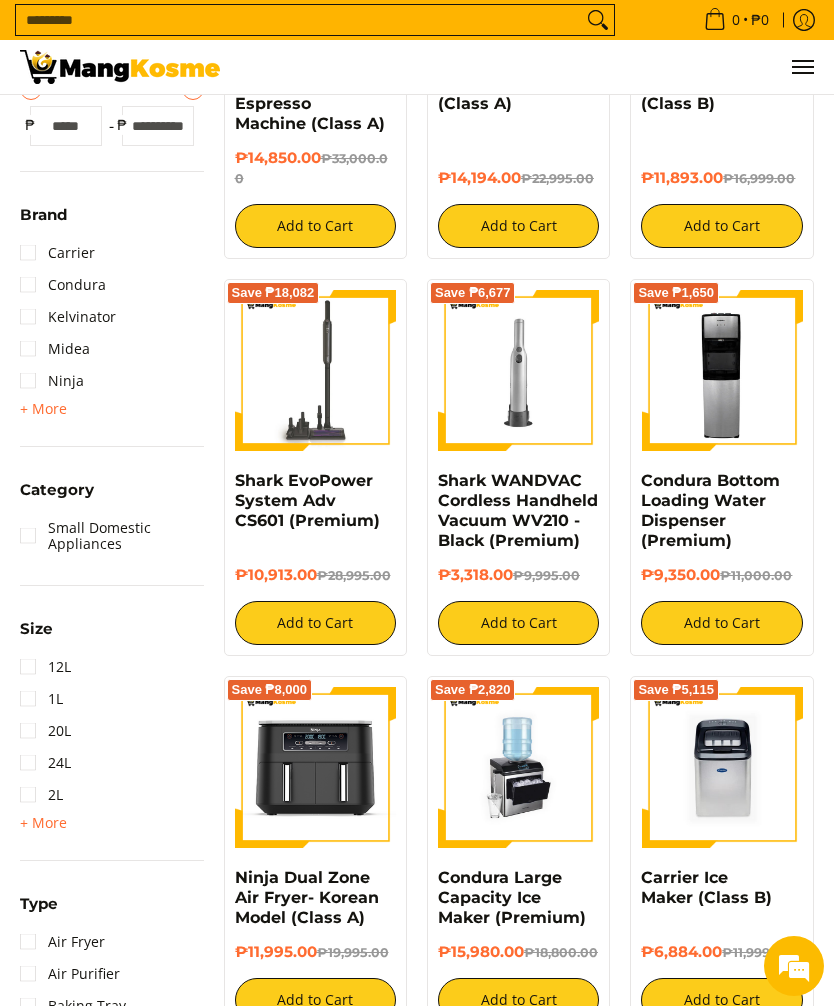 scroll, scrollTop: 564, scrollLeft: 0, axis: vertical 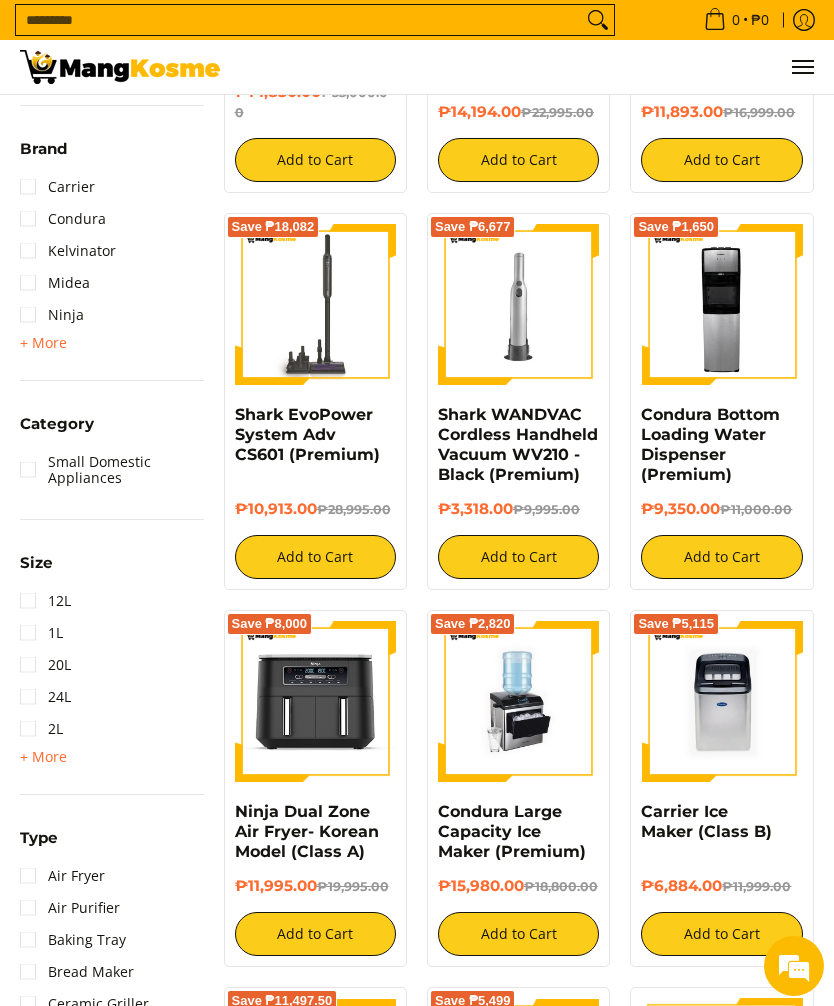 click at bounding box center (315, 304) 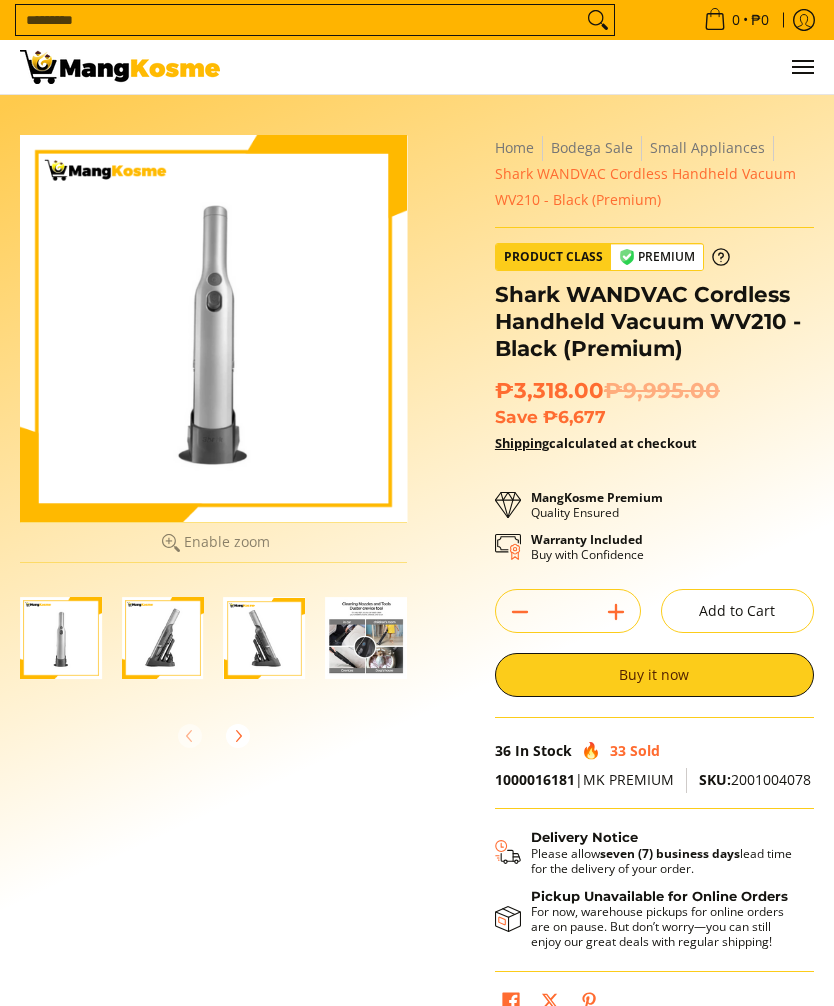 scroll, scrollTop: 0, scrollLeft: 0, axis: both 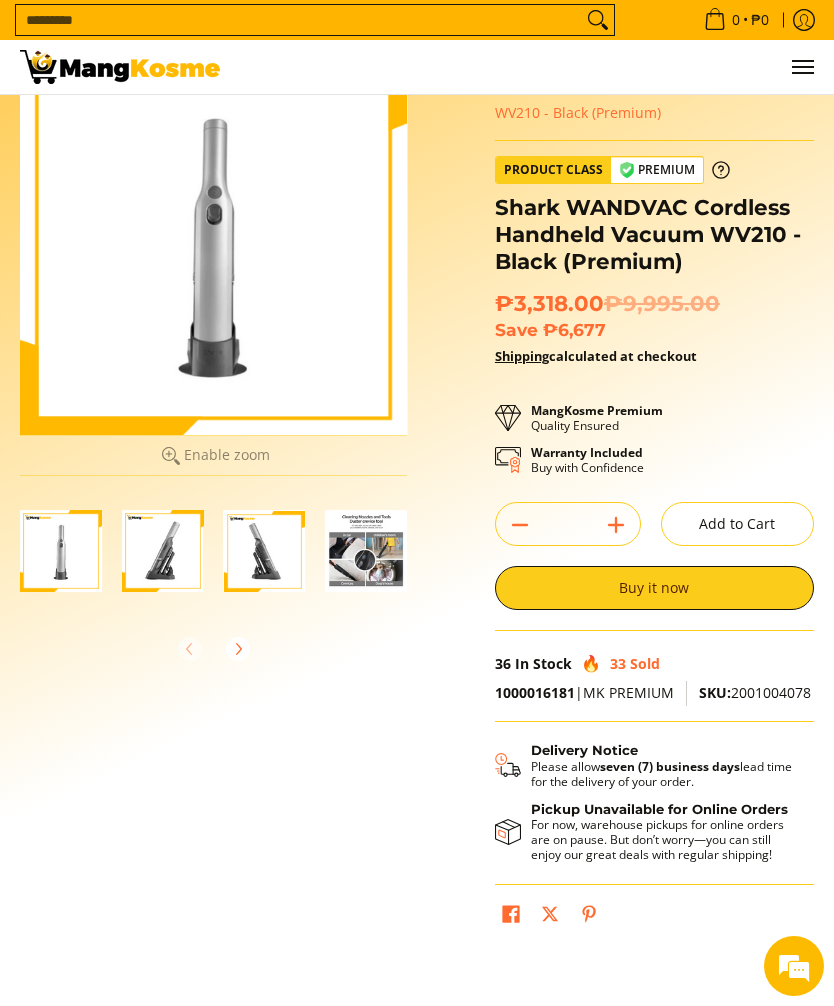 click at bounding box center [163, 551] 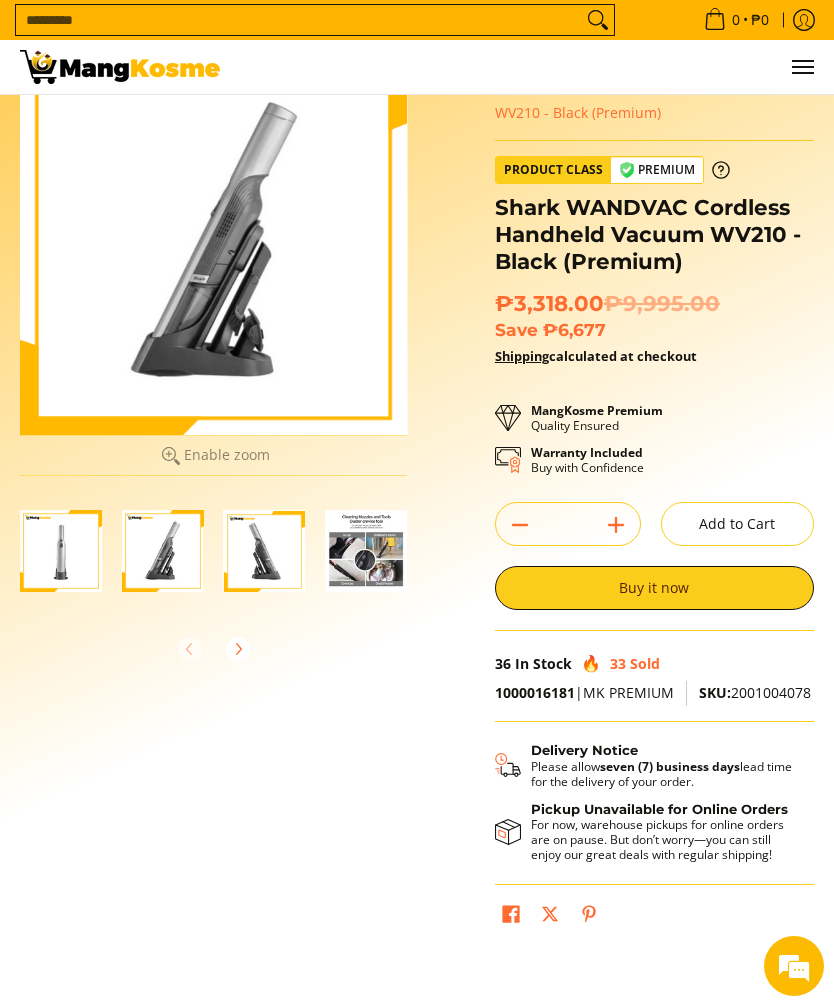 click at bounding box center (265, 551) 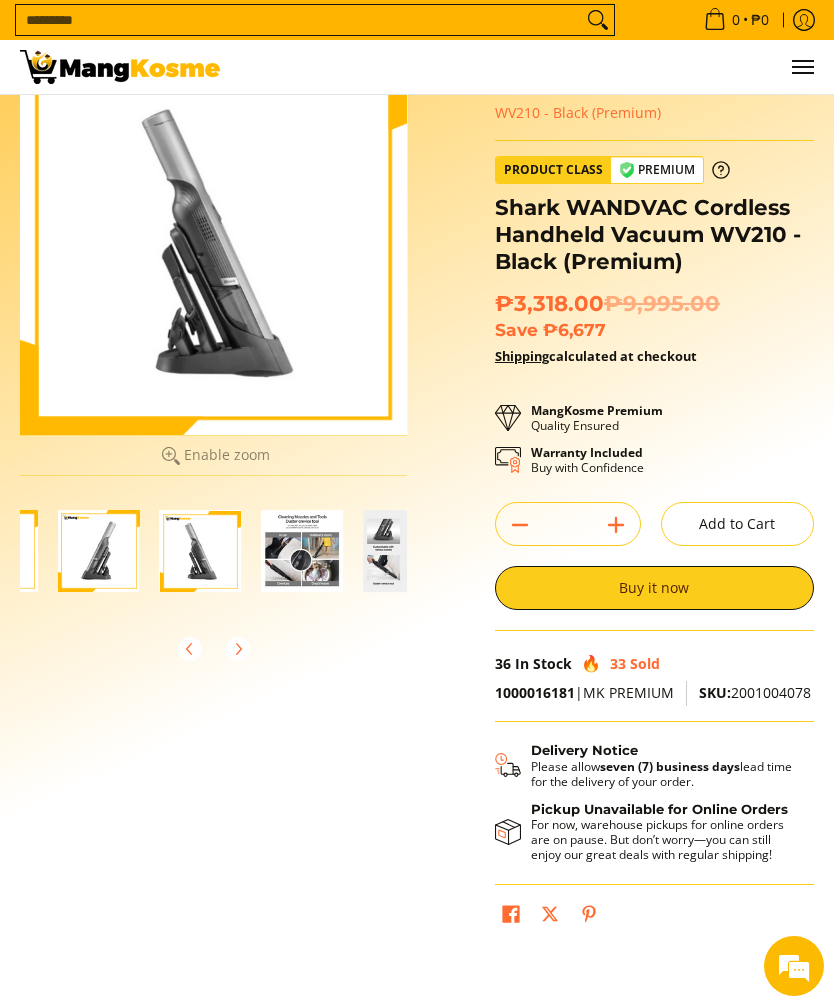 scroll, scrollTop: 0, scrollLeft: 65, axis: horizontal 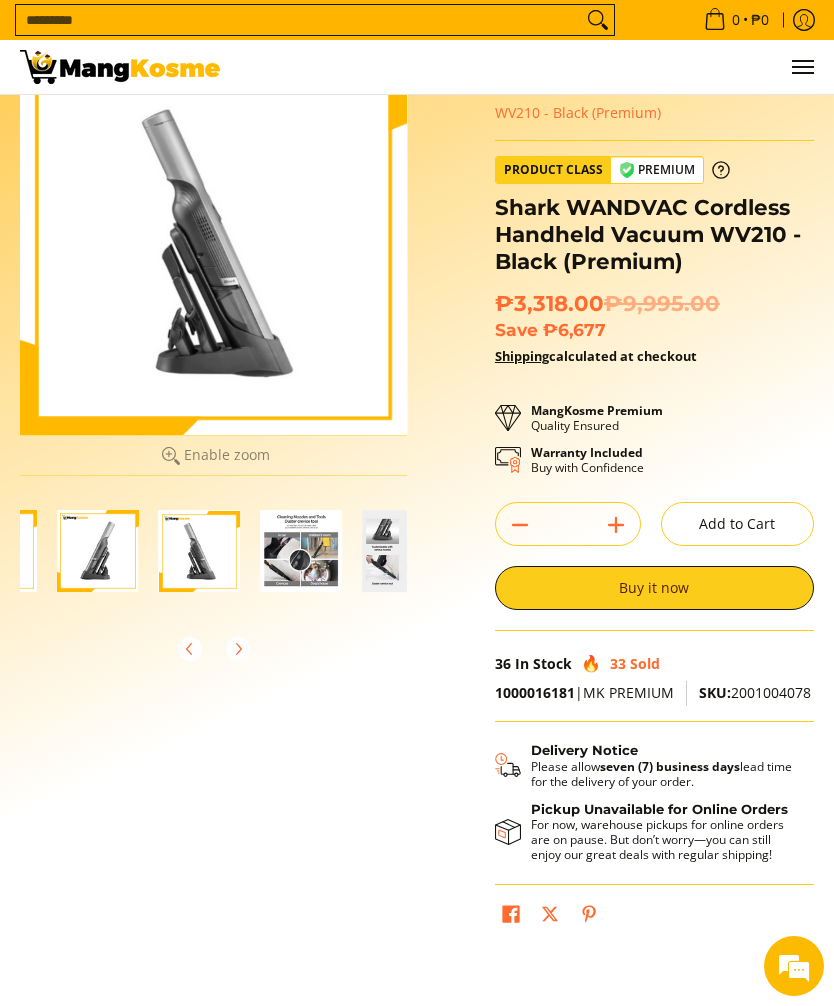 click at bounding box center [301, 551] 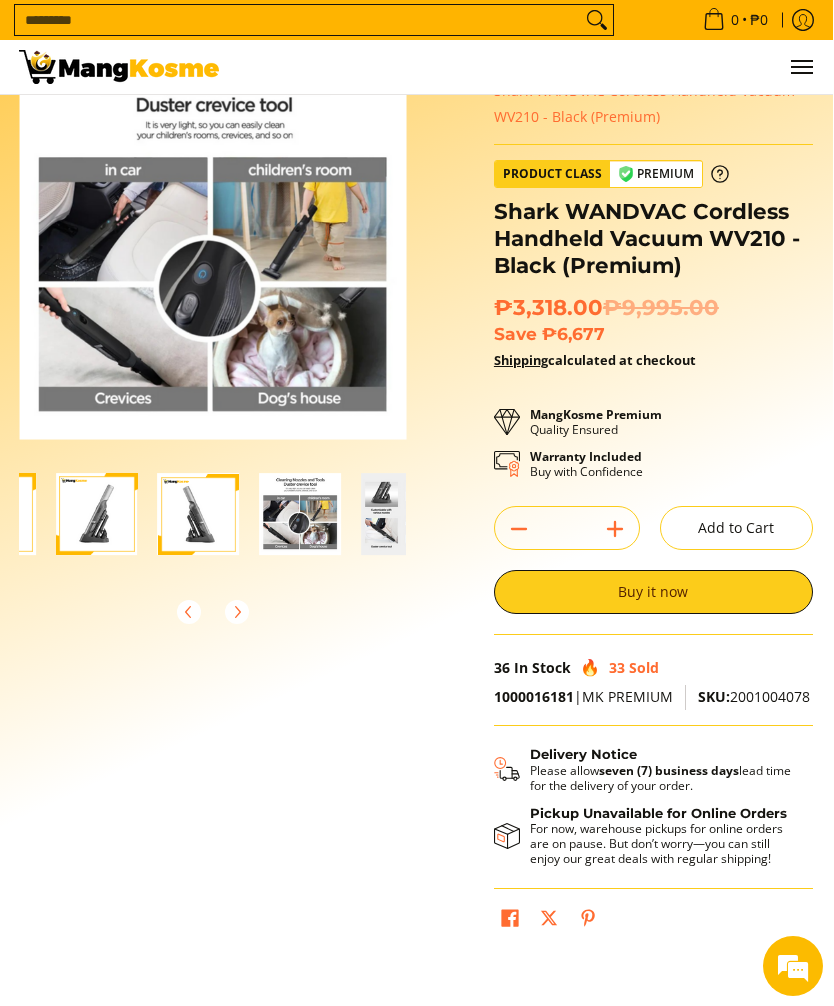 scroll, scrollTop: 97, scrollLeft: 0, axis: vertical 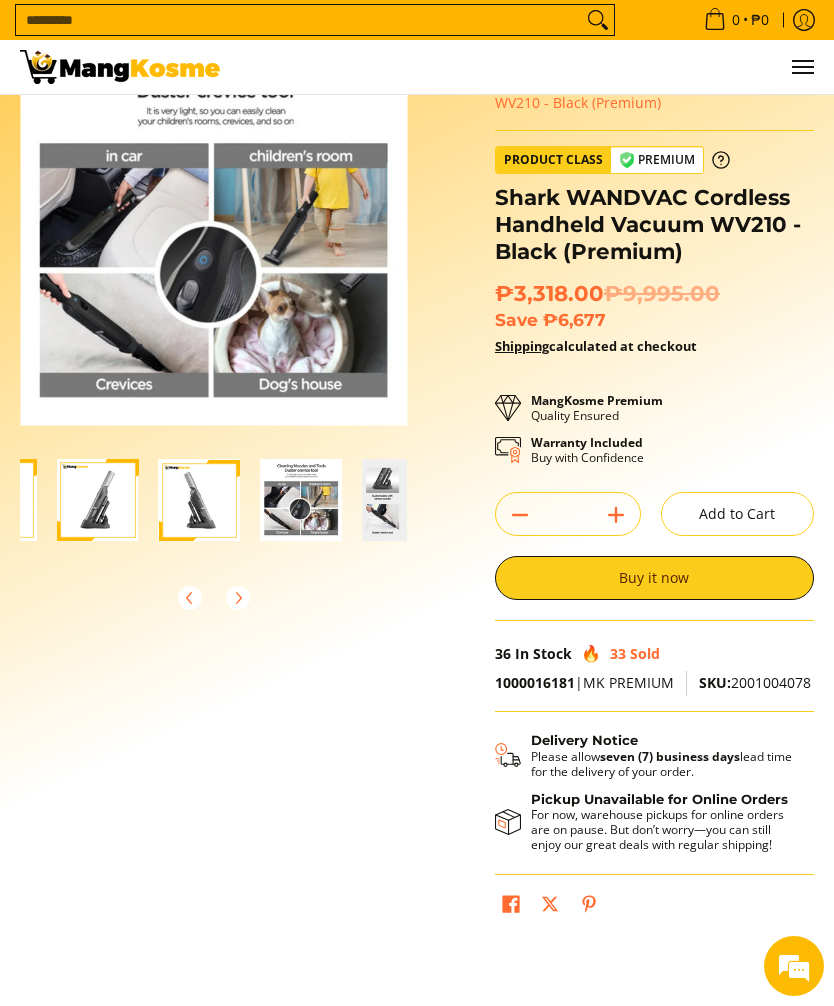 click at bounding box center [403, 500] 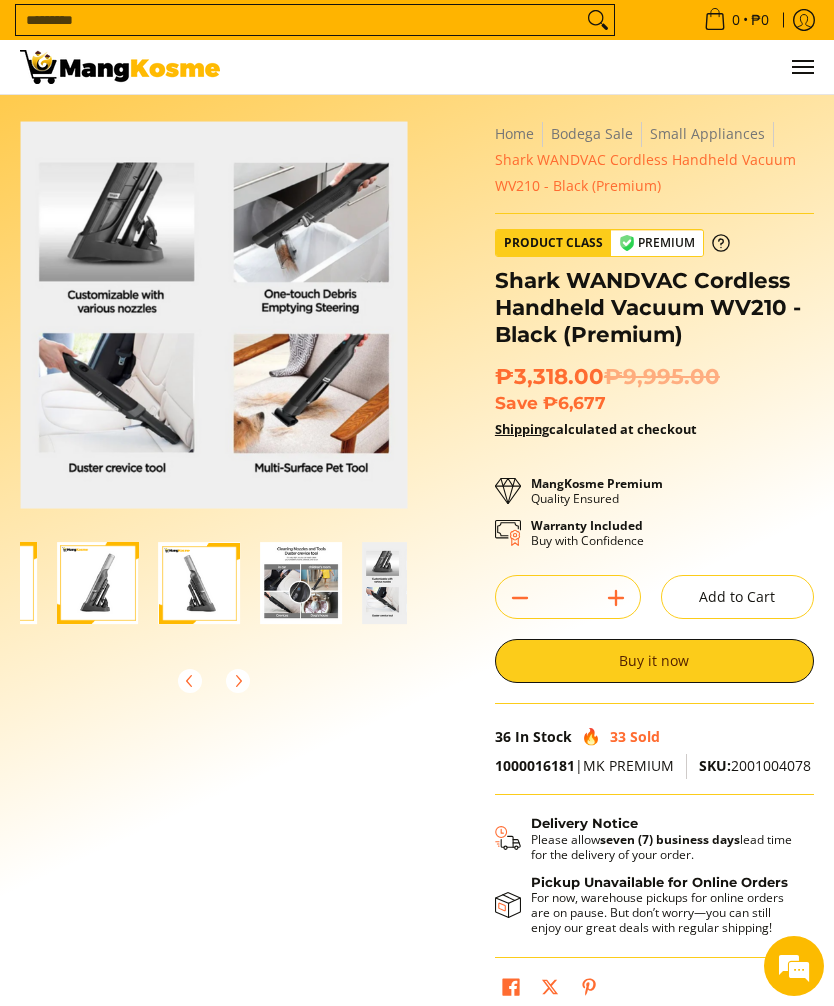 scroll, scrollTop: 0, scrollLeft: 0, axis: both 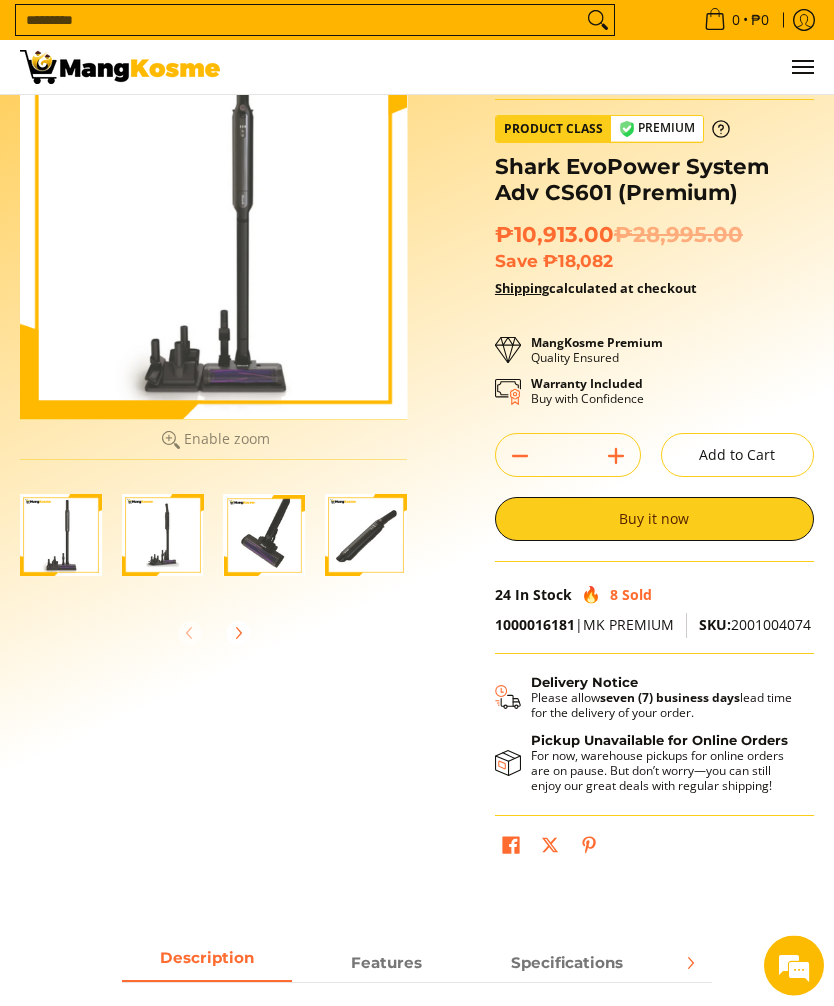 click at bounding box center [163, 536] 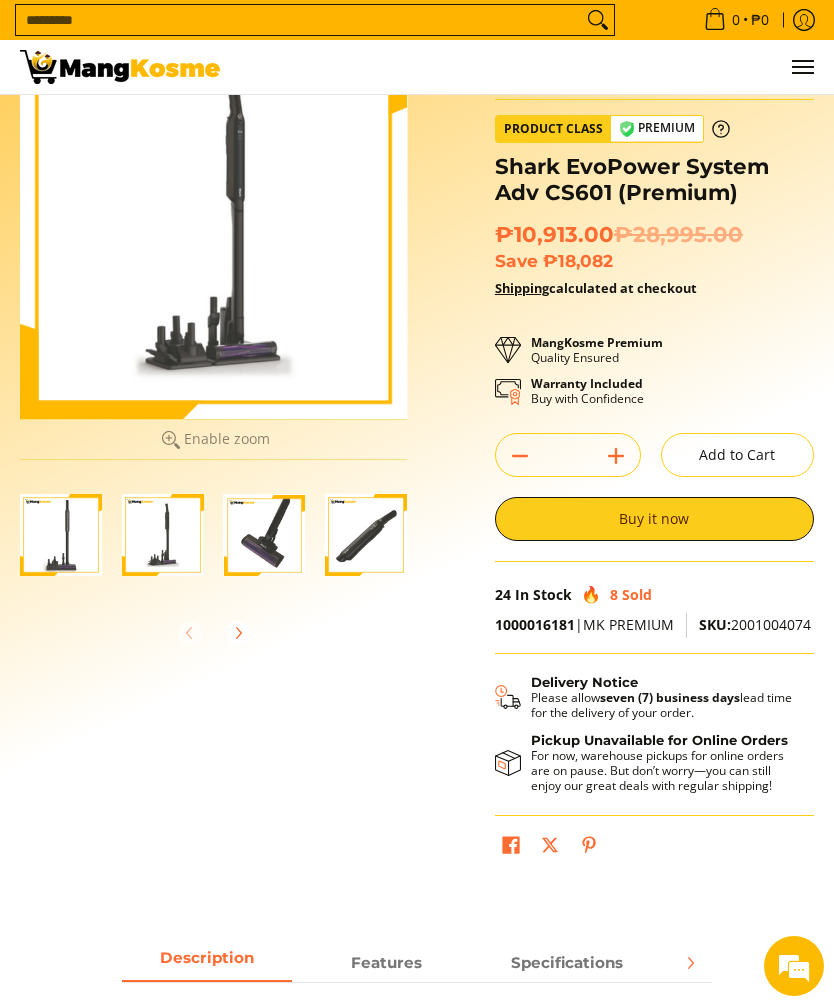 click at bounding box center (265, 535) 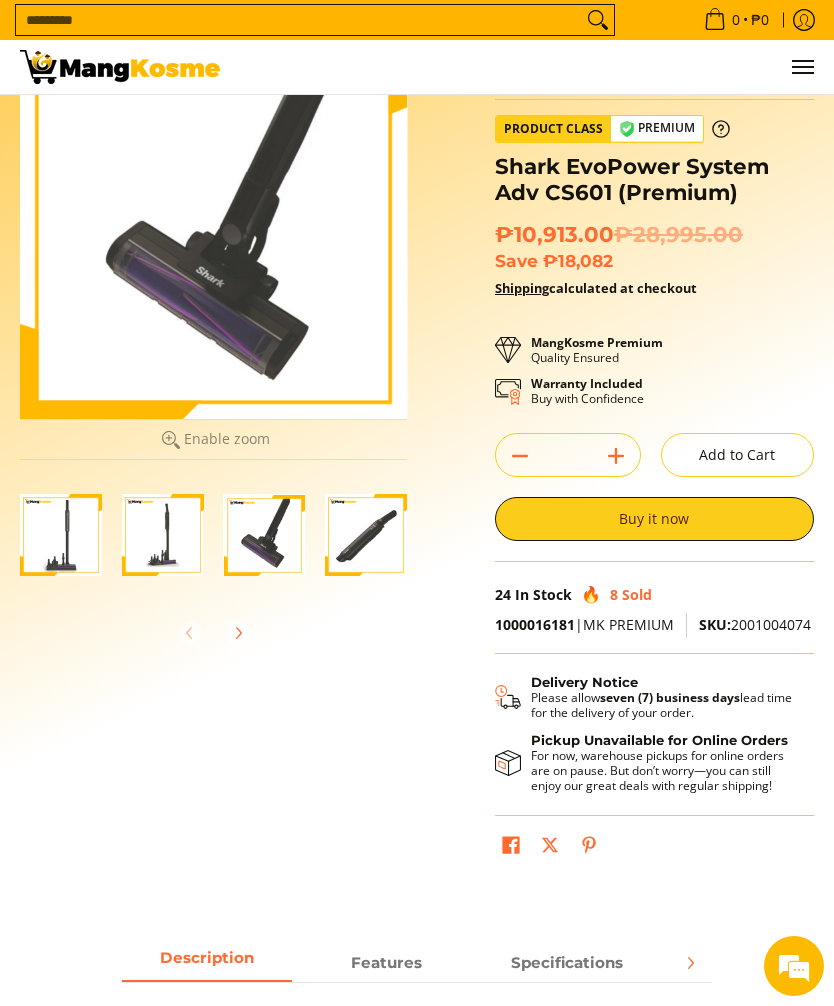 click at bounding box center [366, 535] 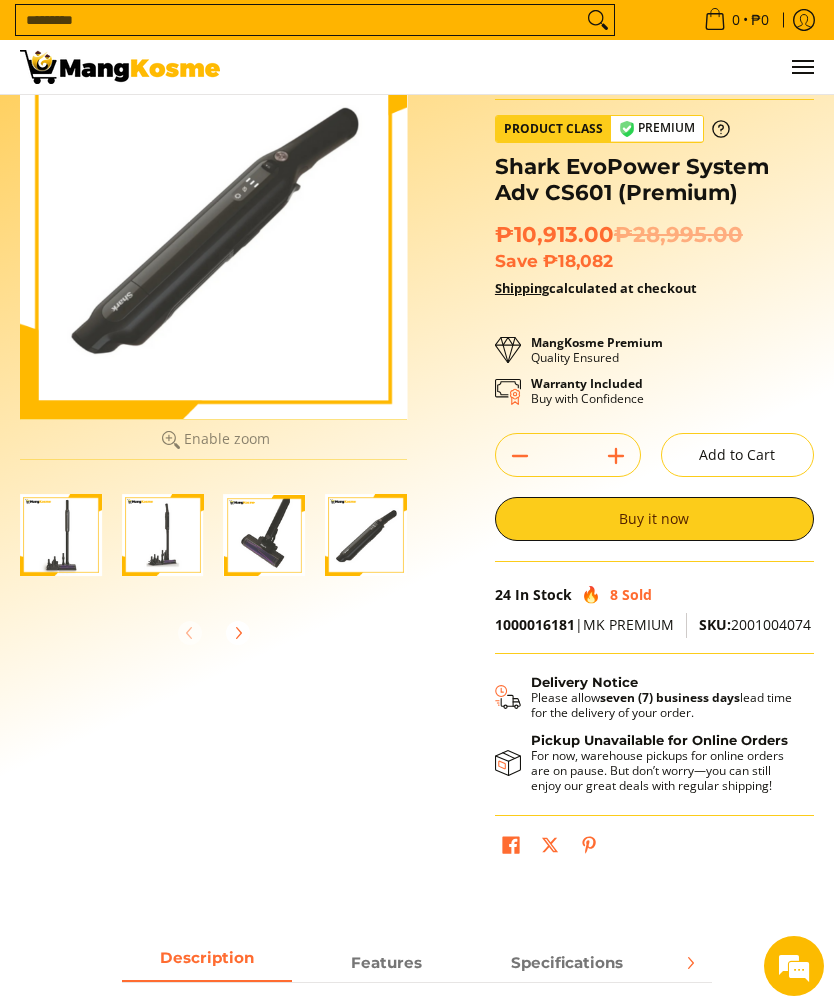scroll, scrollTop: 0, scrollLeft: 0, axis: both 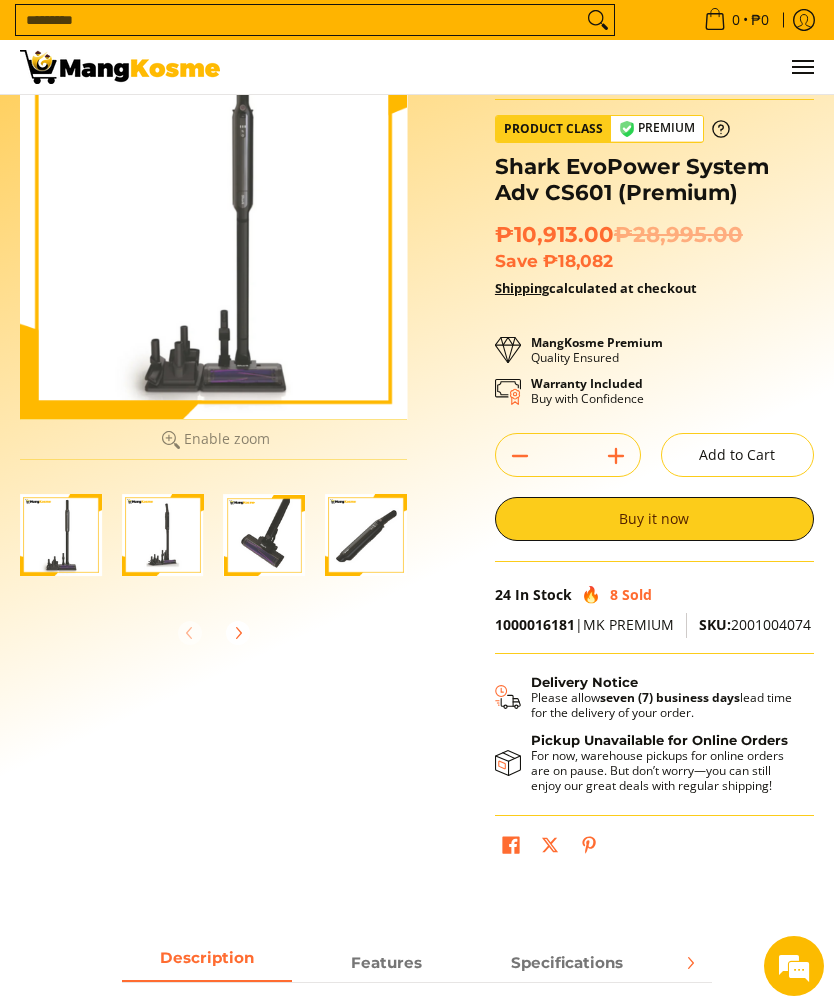 click at bounding box center [163, 535] 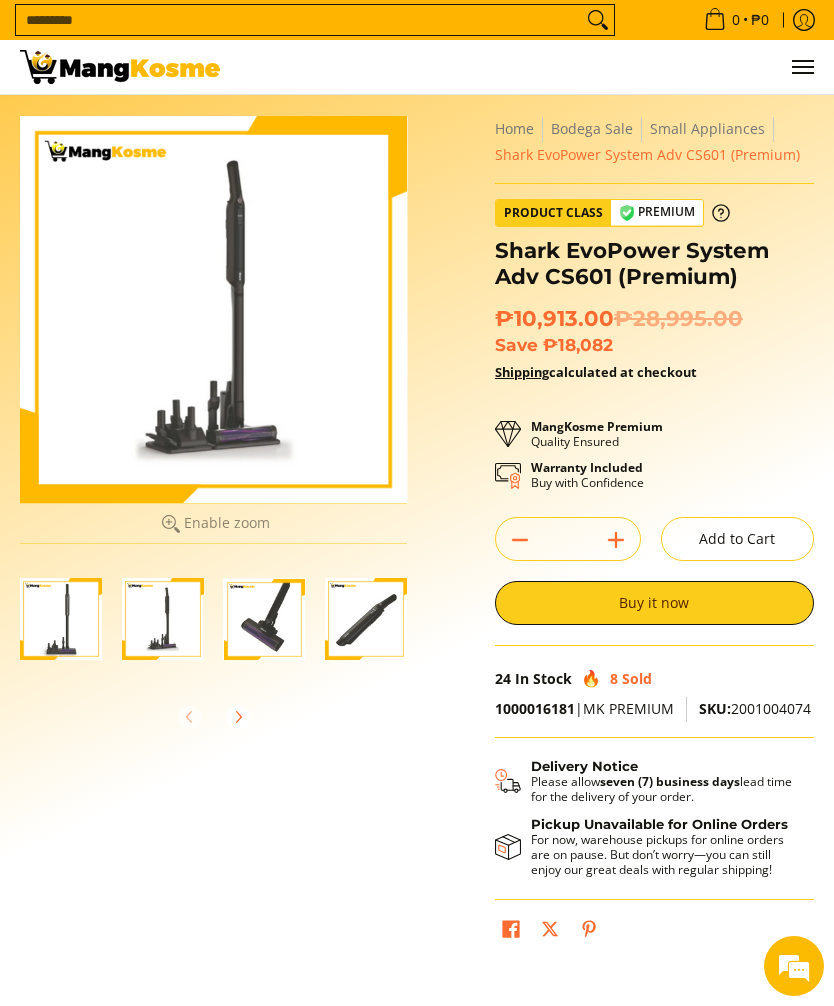 scroll, scrollTop: 0, scrollLeft: 0, axis: both 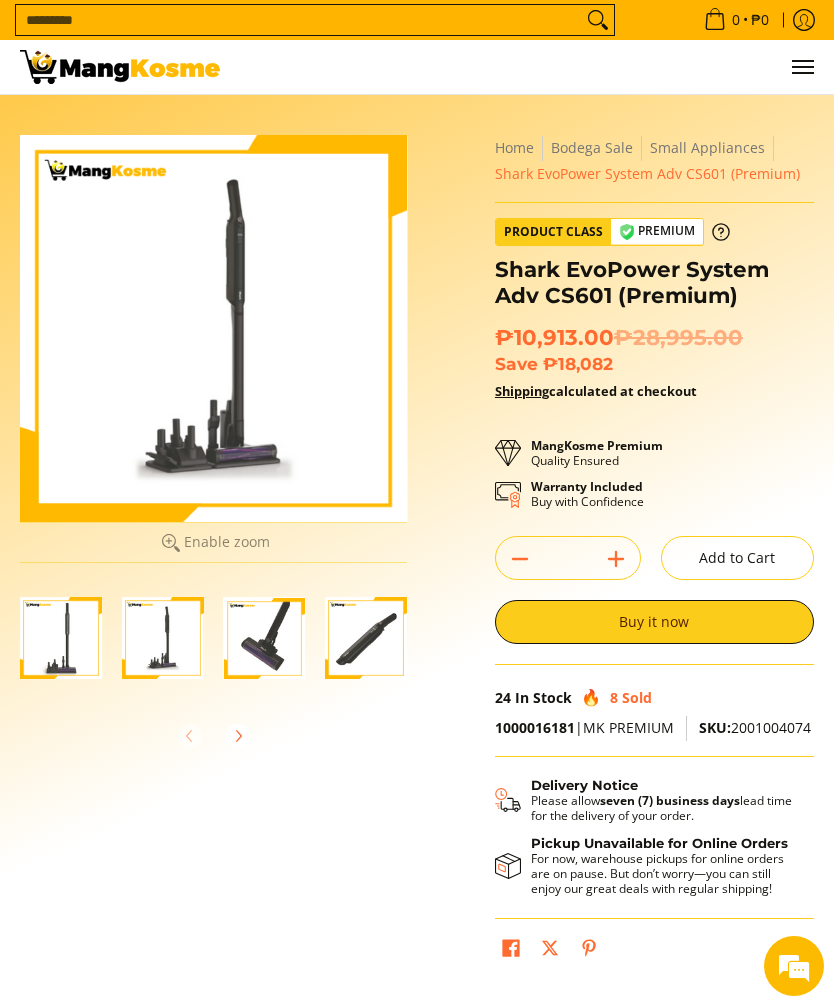 click at bounding box center [366, 638] 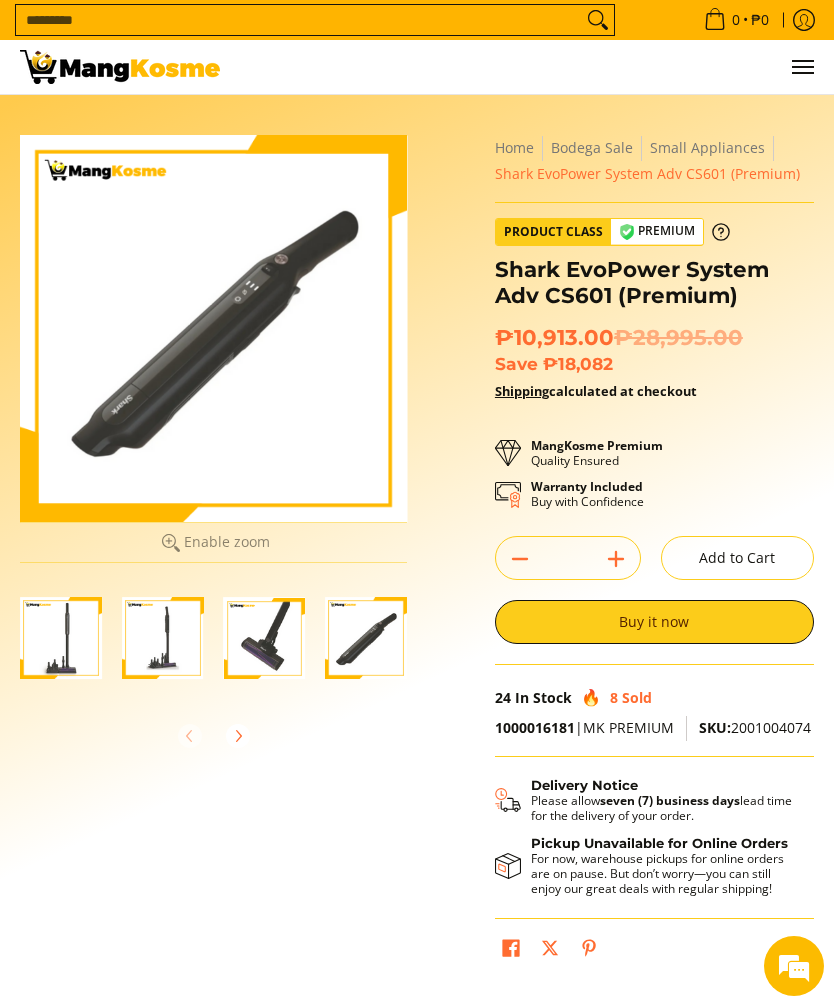 click at bounding box center (163, 638) 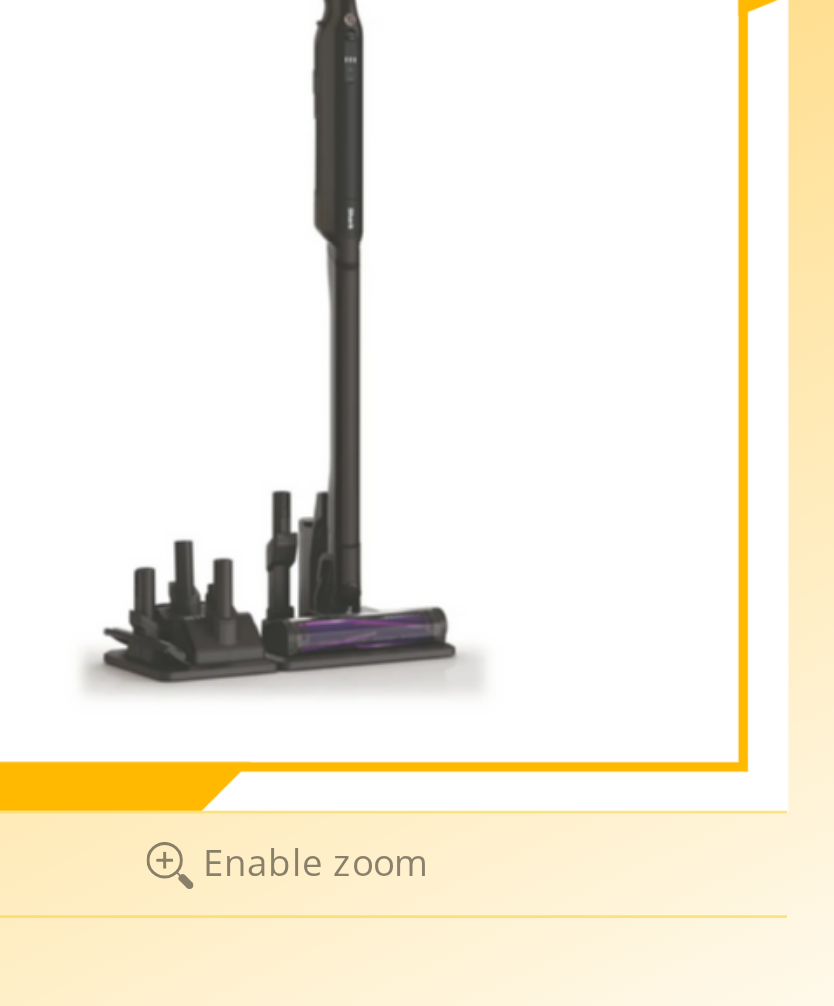 click at bounding box center (213, 328) 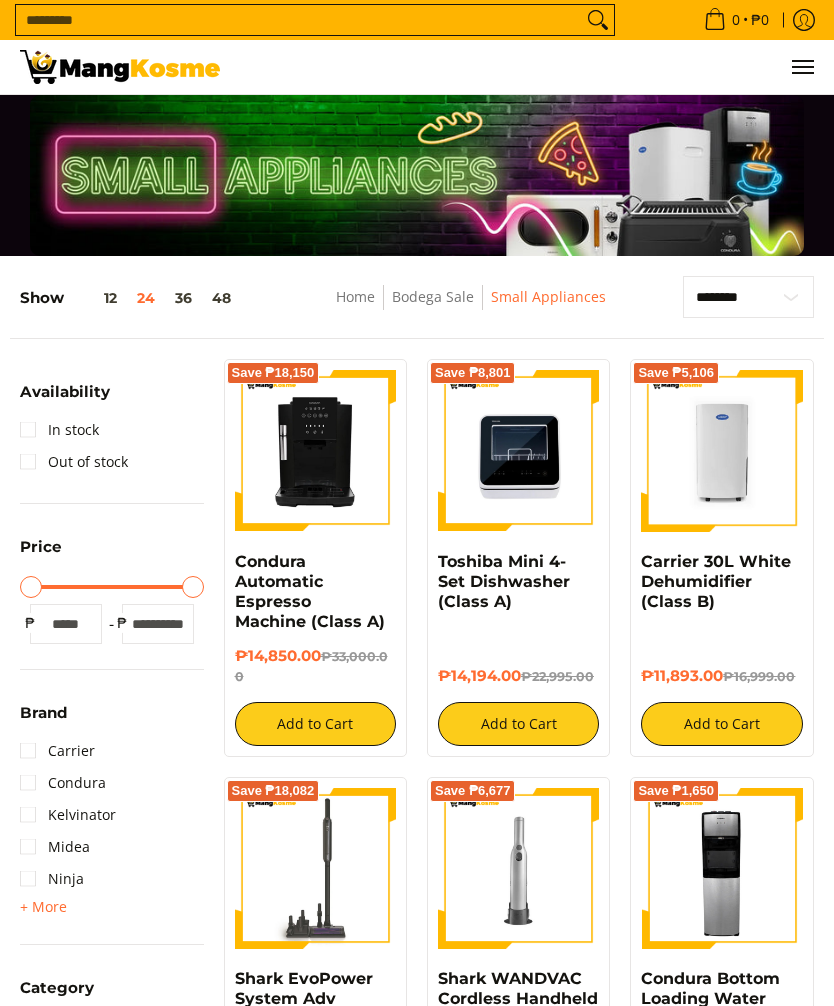scroll, scrollTop: 564, scrollLeft: 0, axis: vertical 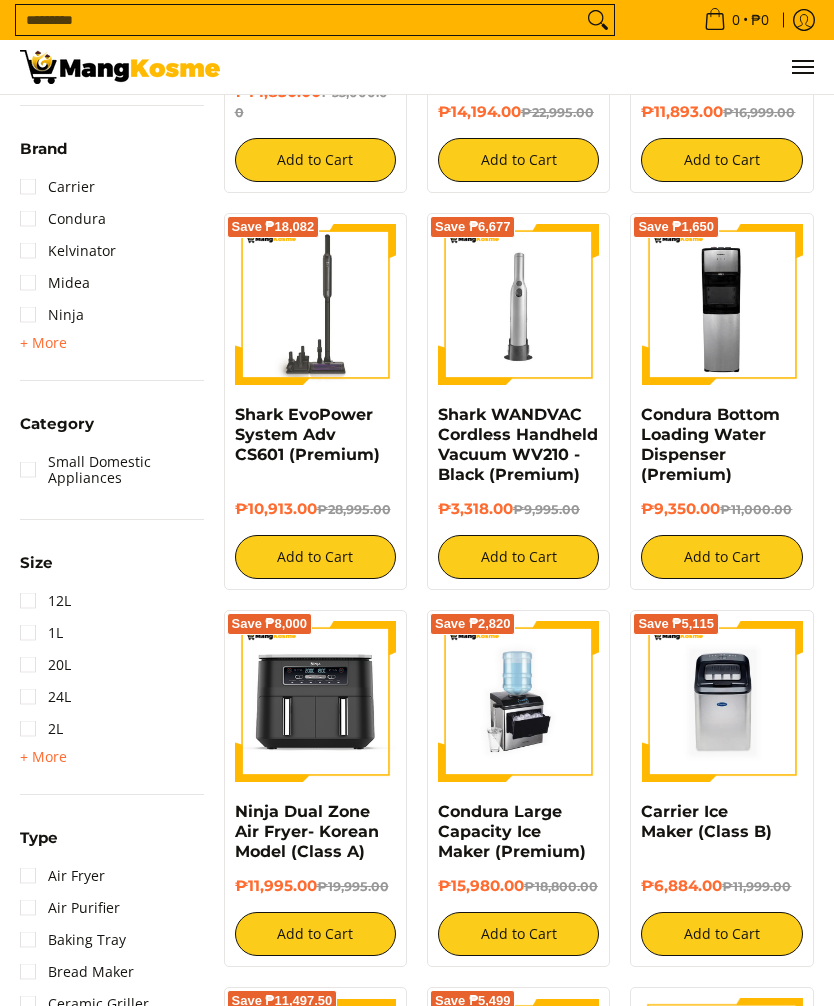 click at bounding box center [518, 304] 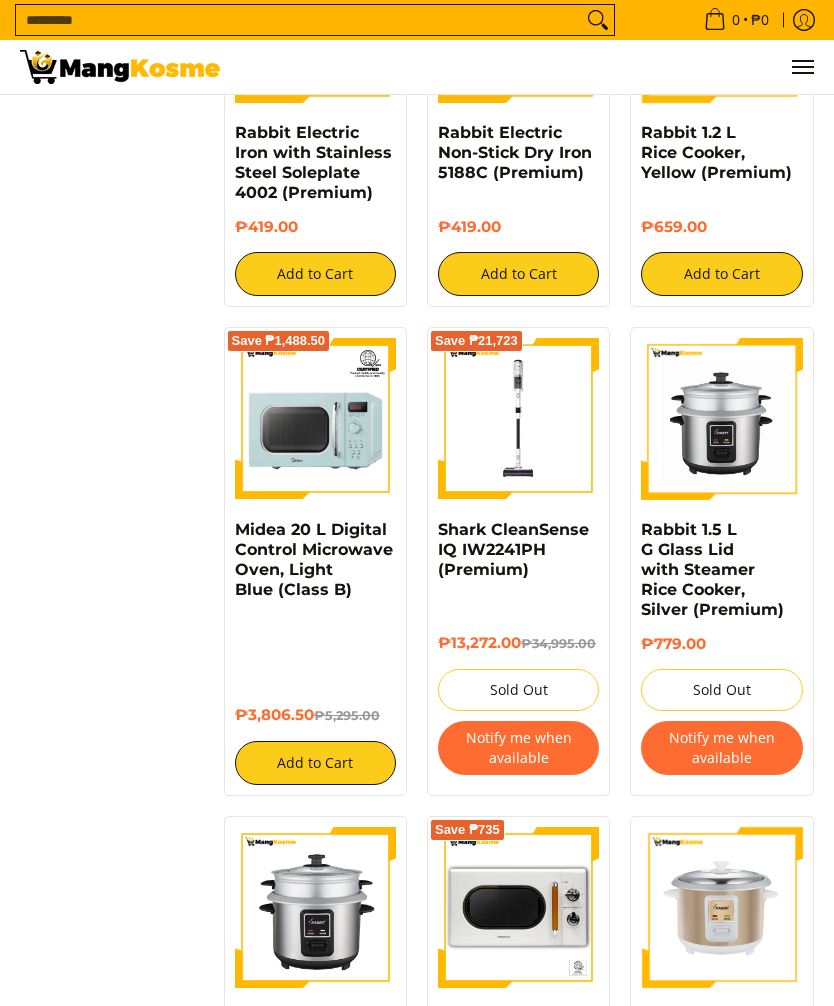 scroll, scrollTop: 2061, scrollLeft: 0, axis: vertical 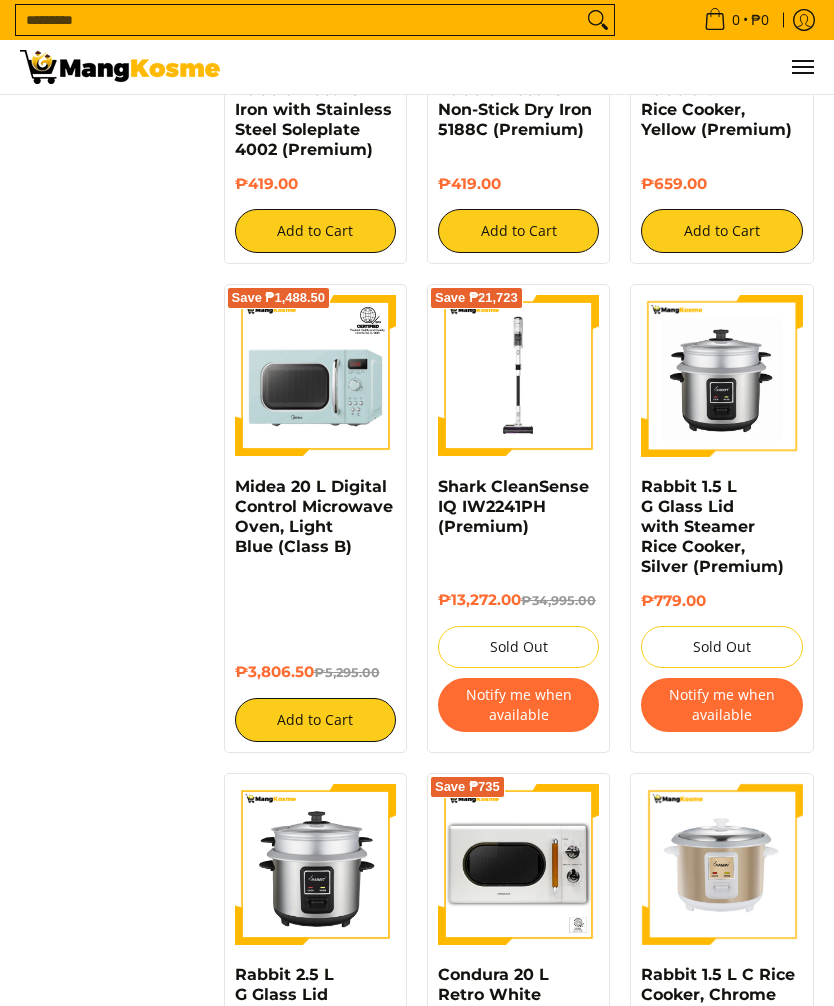 click at bounding box center (518, 375) 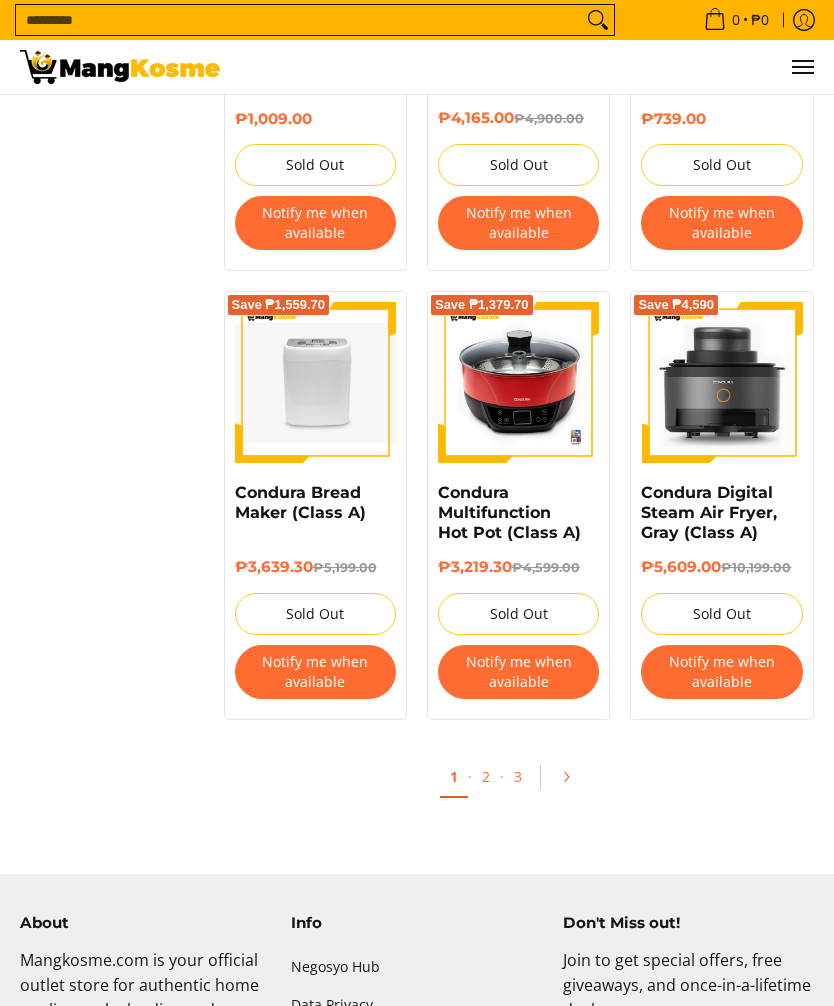 scroll, scrollTop: 3031, scrollLeft: 0, axis: vertical 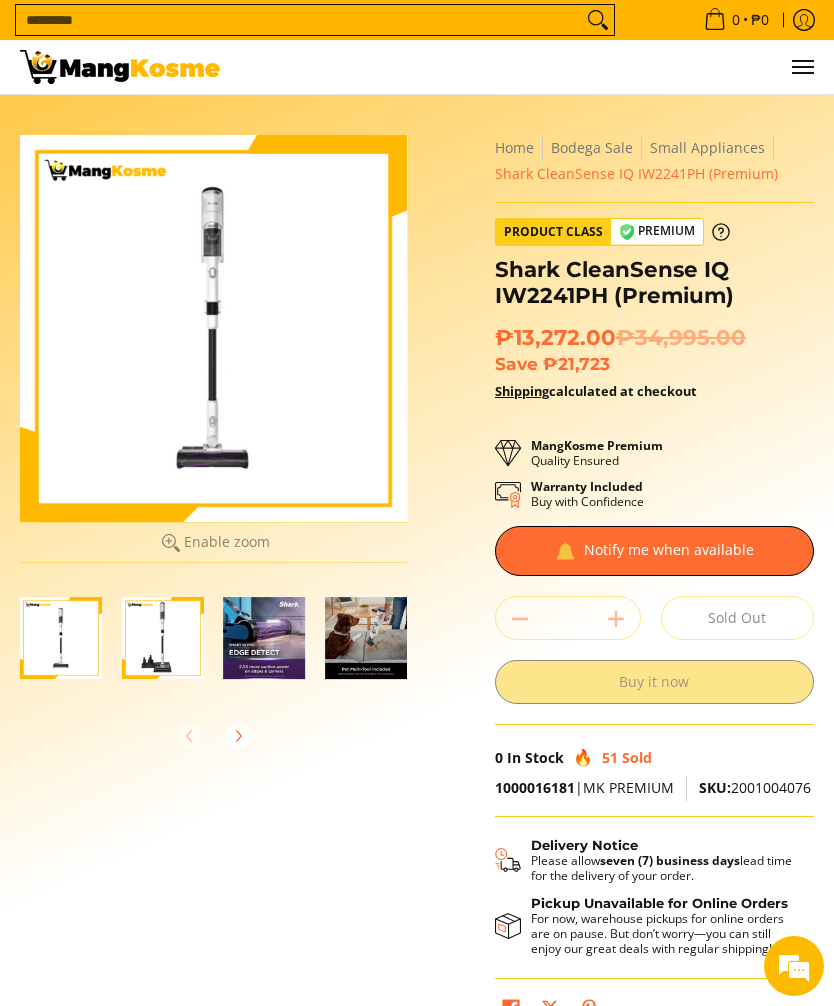 click at bounding box center (163, 638) 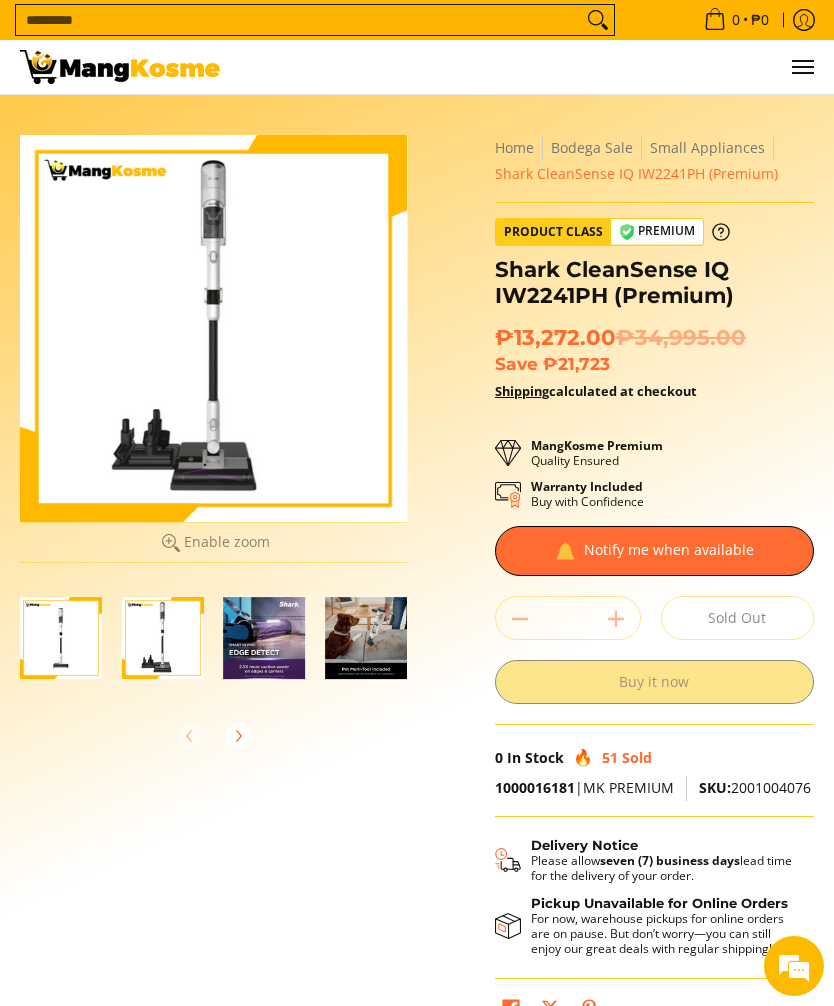 click at bounding box center (61, 638) 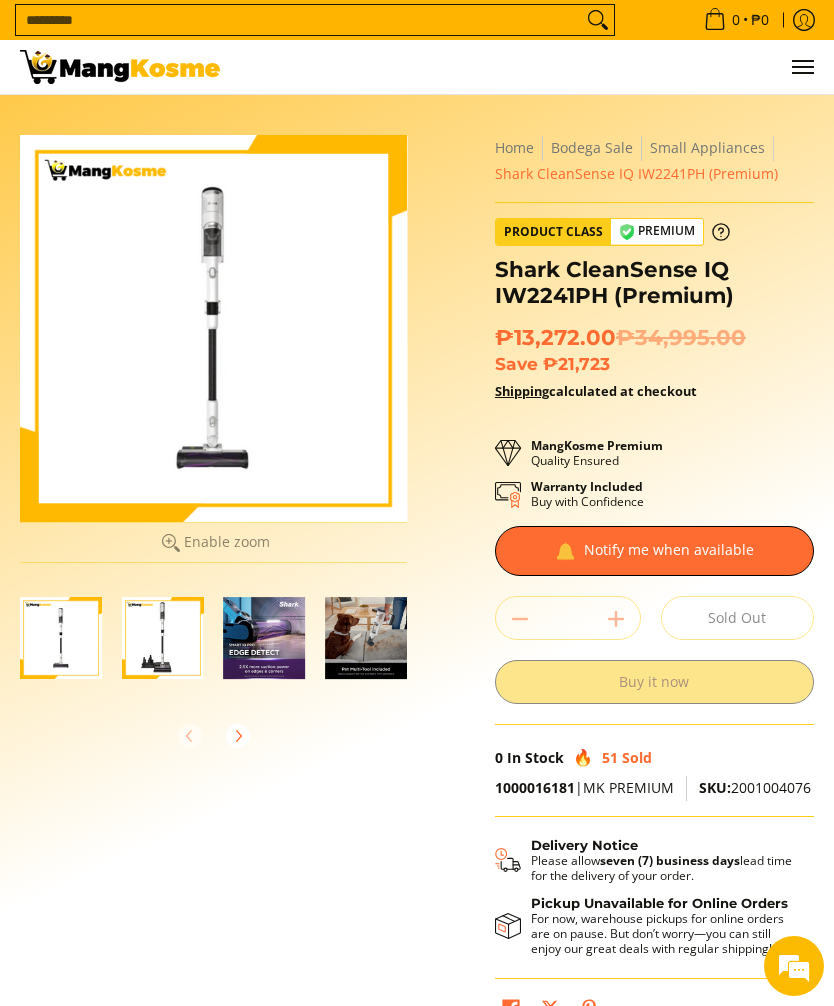 click at bounding box center (265, 638) 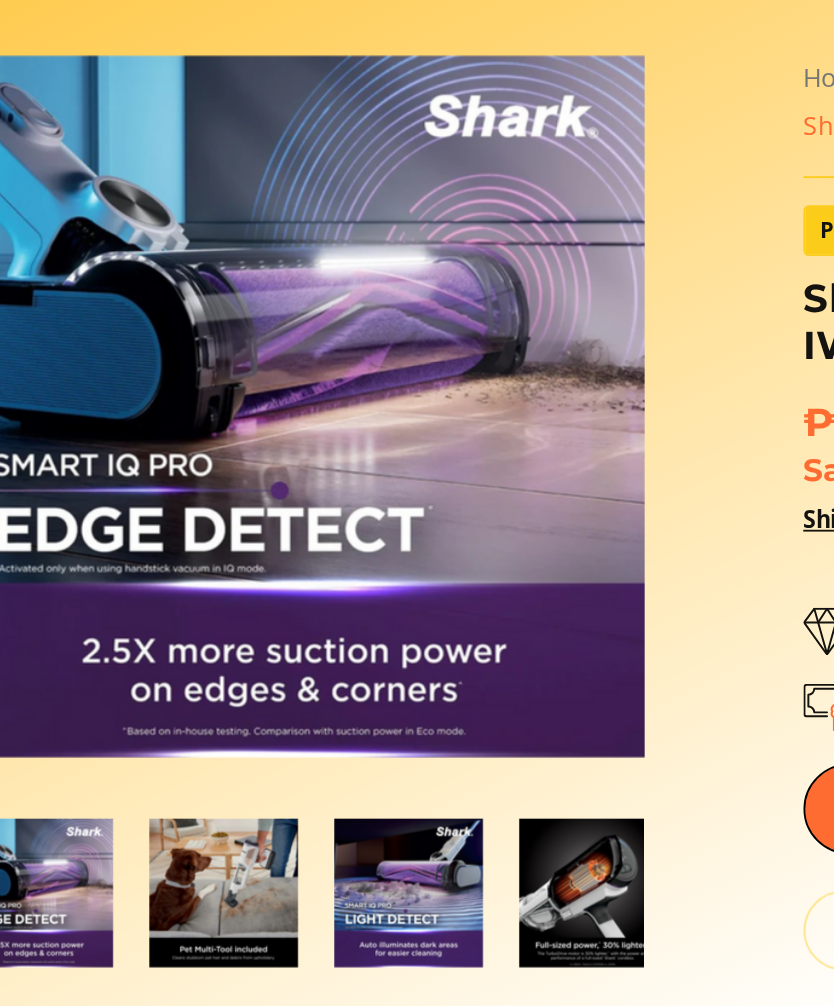 scroll, scrollTop: 0, scrollLeft: 205, axis: horizontal 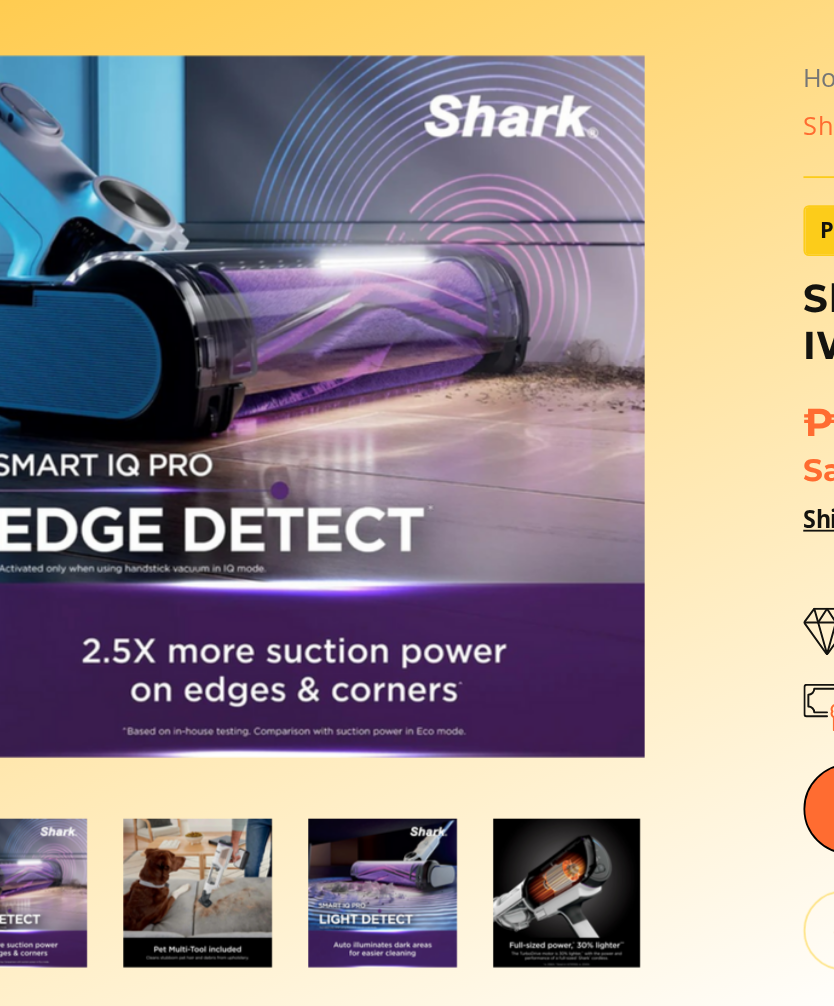 click at bounding box center (161, 597) 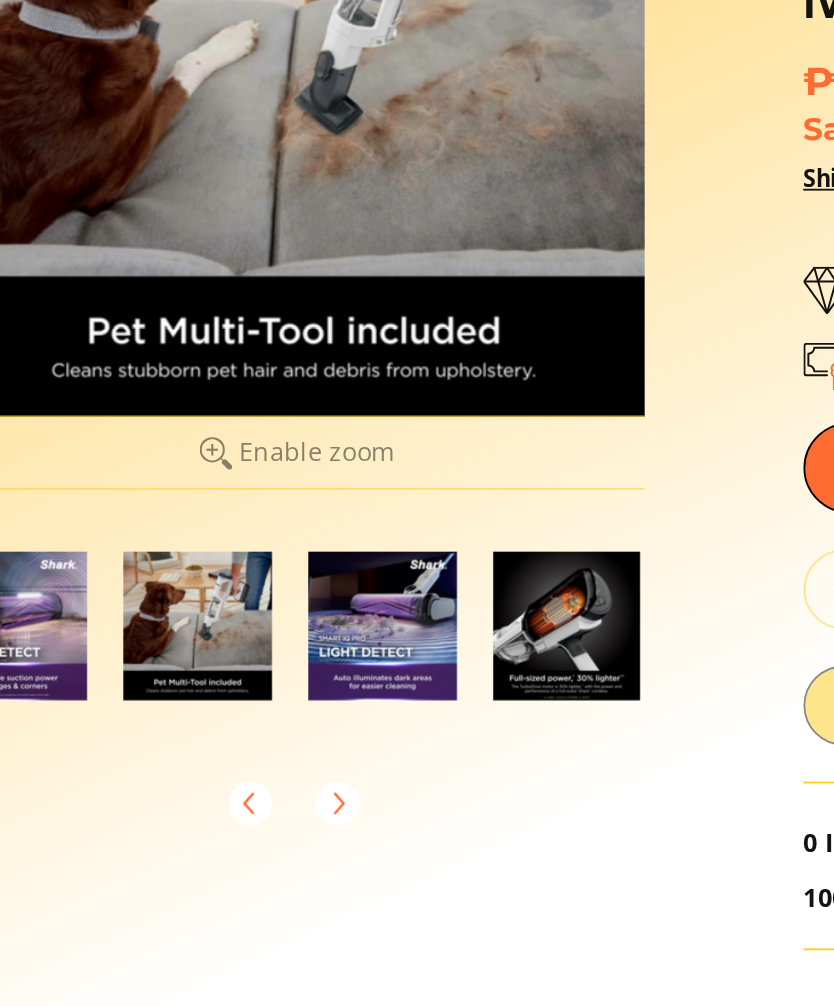 click at bounding box center (263, 638) 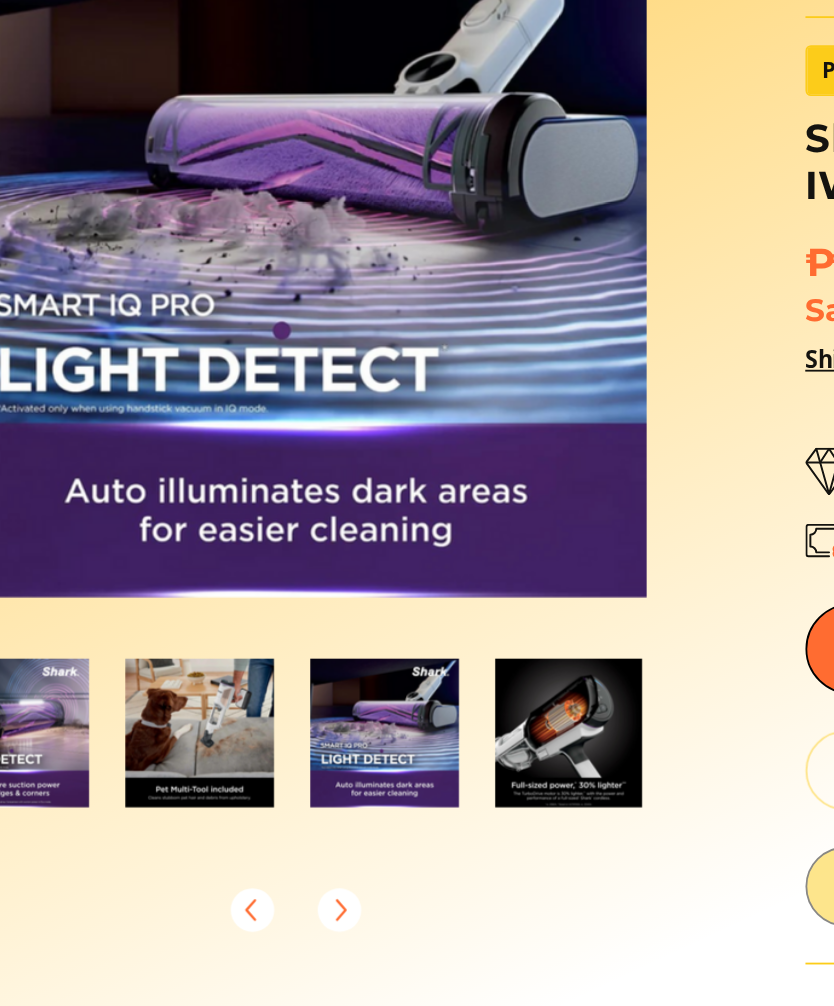 click at bounding box center [365, 597] 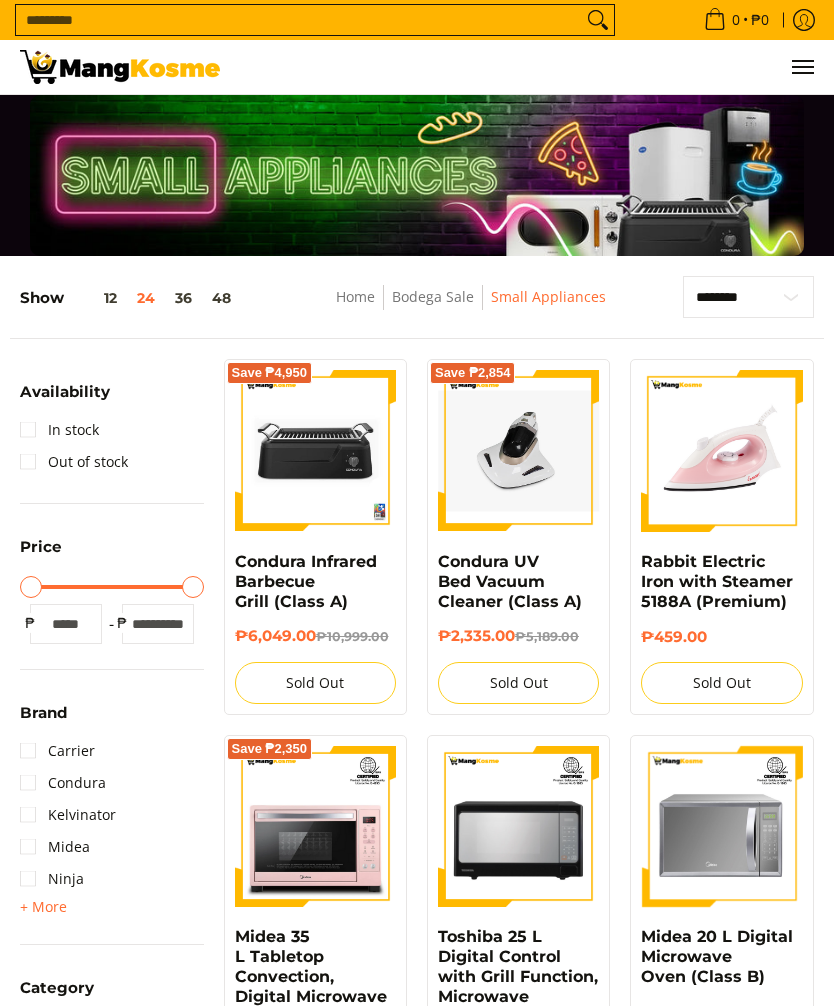 scroll, scrollTop: 0, scrollLeft: 0, axis: both 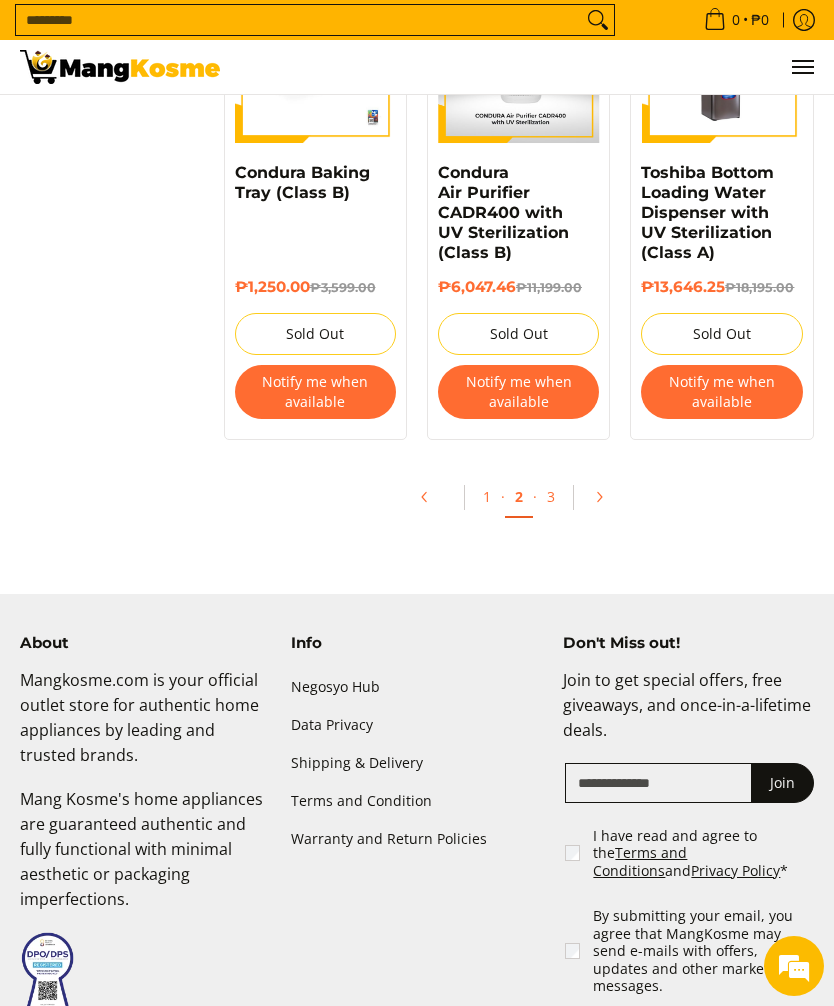 click on "3" at bounding box center (551, 496) 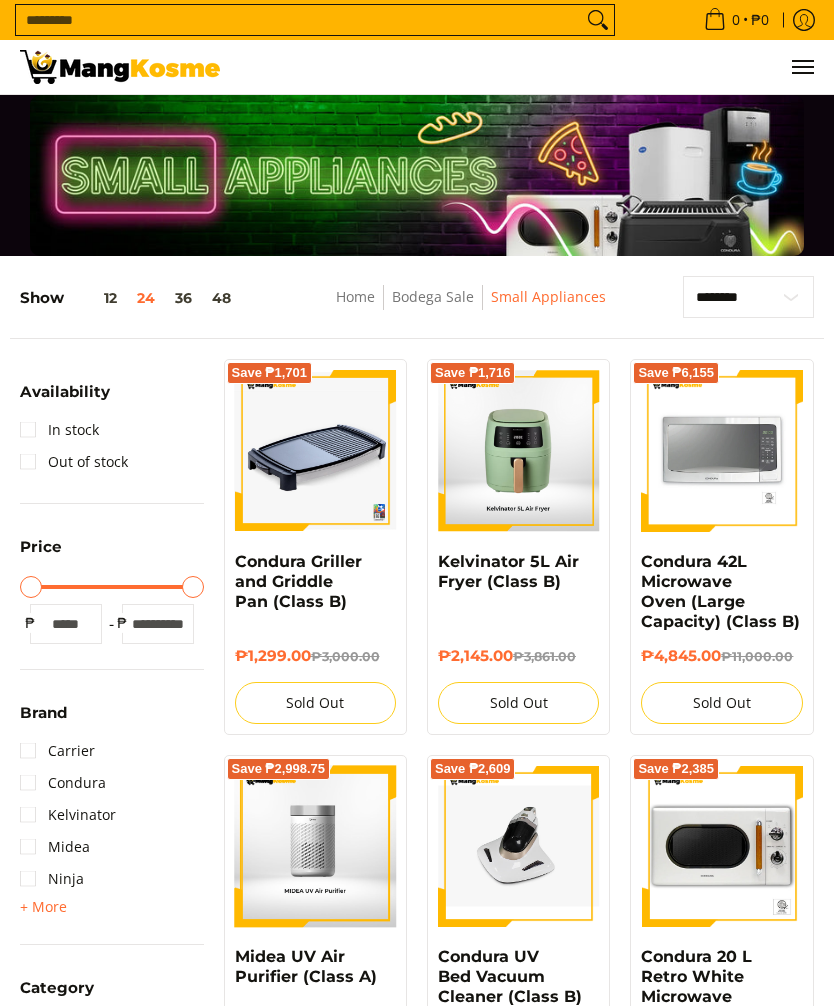 scroll, scrollTop: 361, scrollLeft: 0, axis: vertical 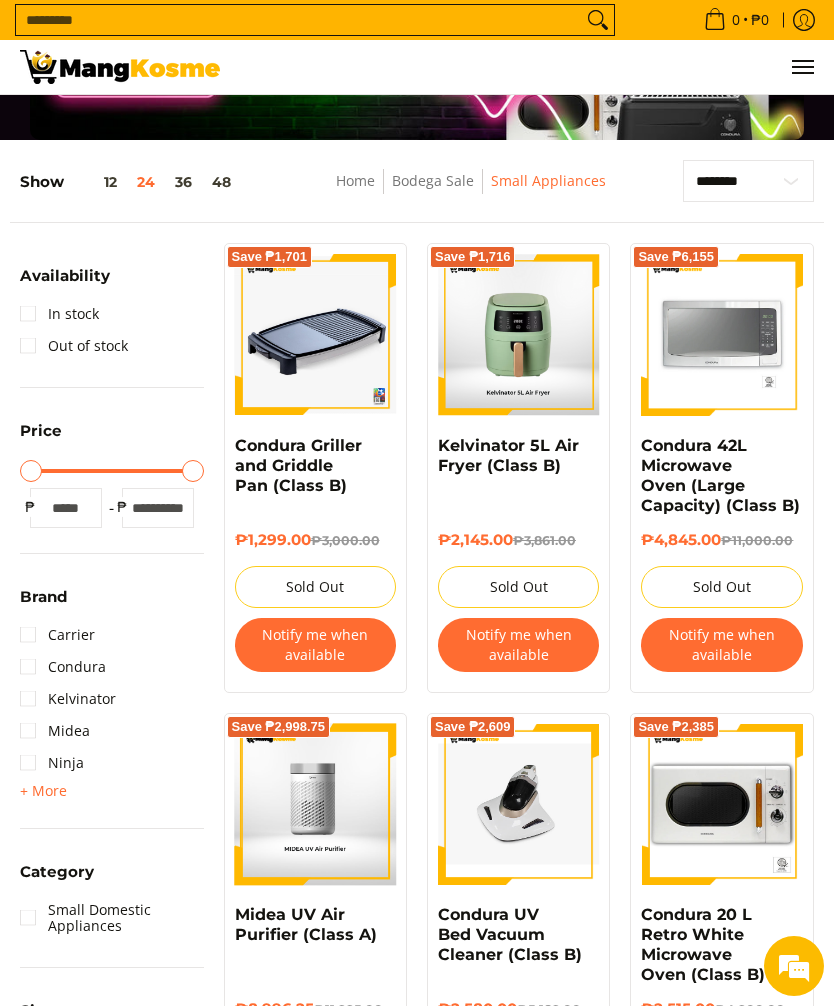click at bounding box center (315, 334) 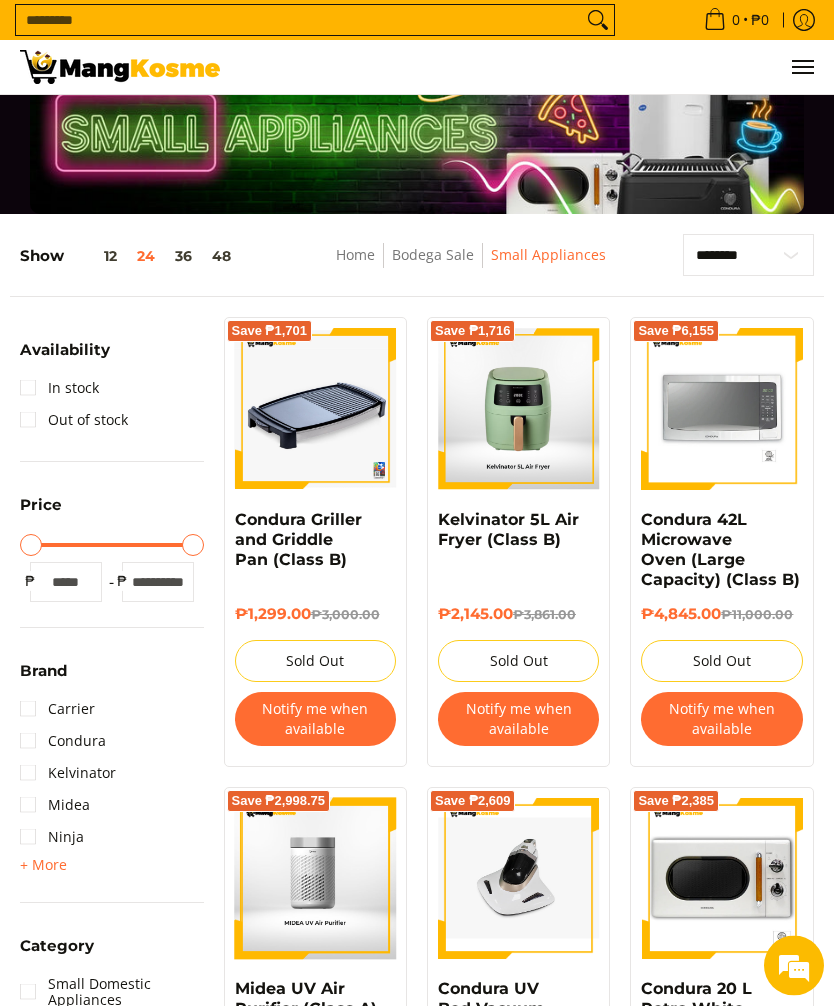 scroll, scrollTop: 0, scrollLeft: 0, axis: both 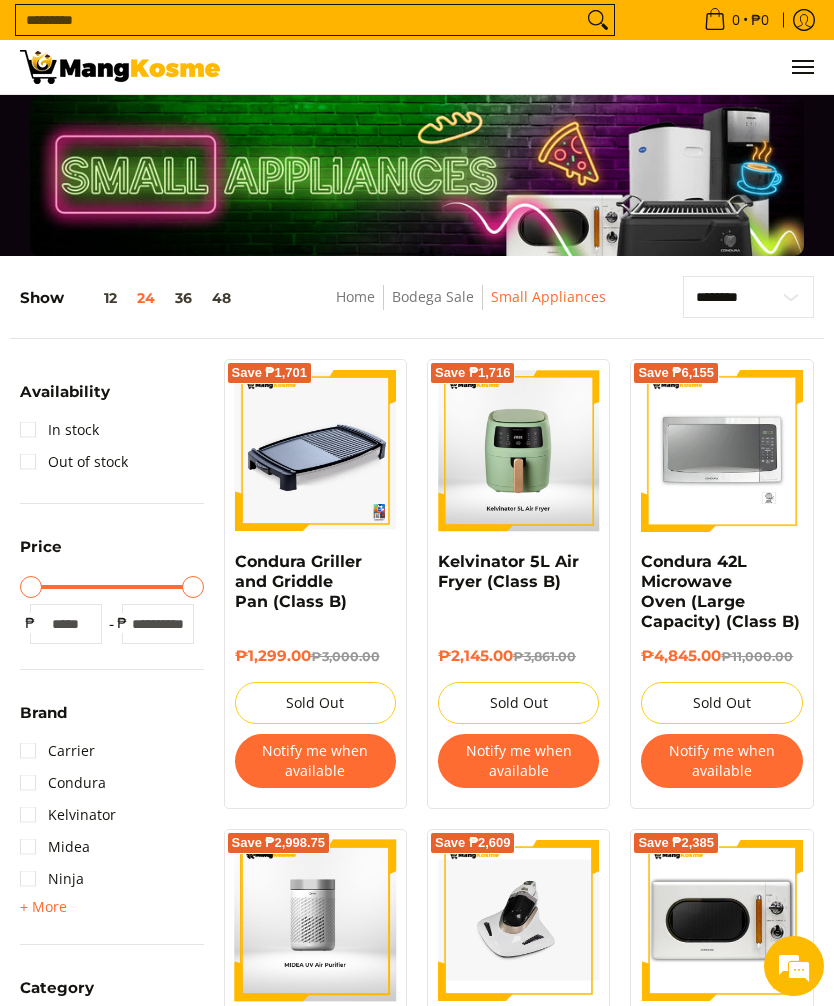 click on "Home" at bounding box center (355, 296) 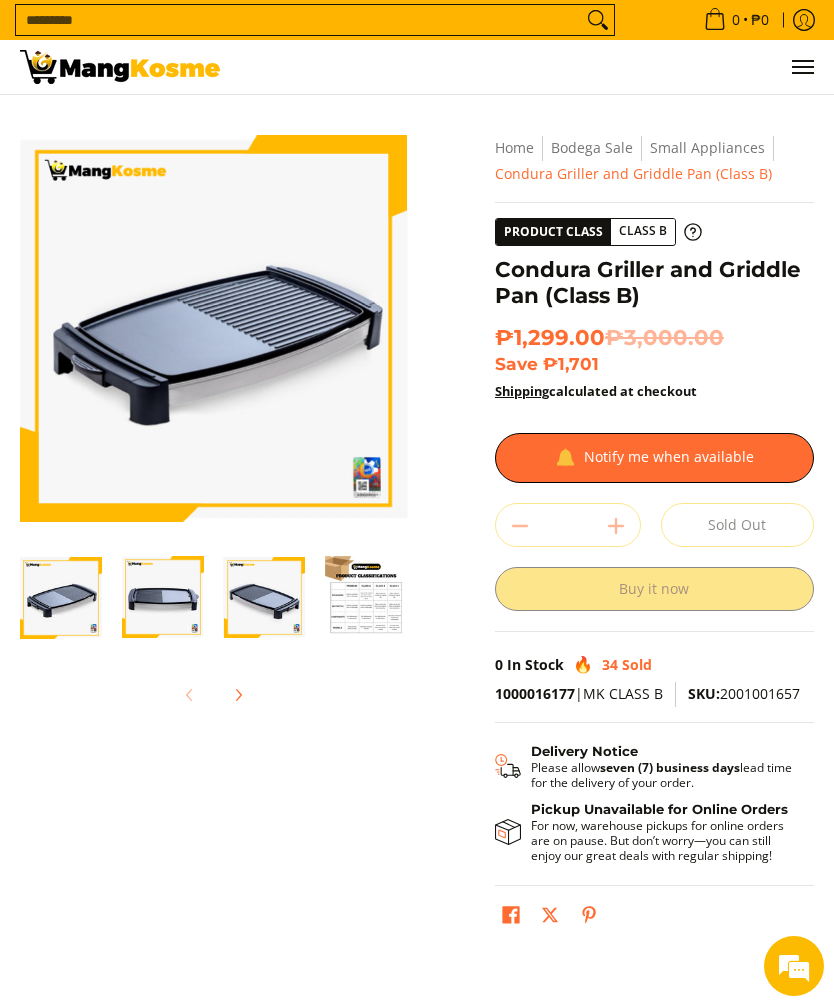scroll, scrollTop: 0, scrollLeft: 0, axis: both 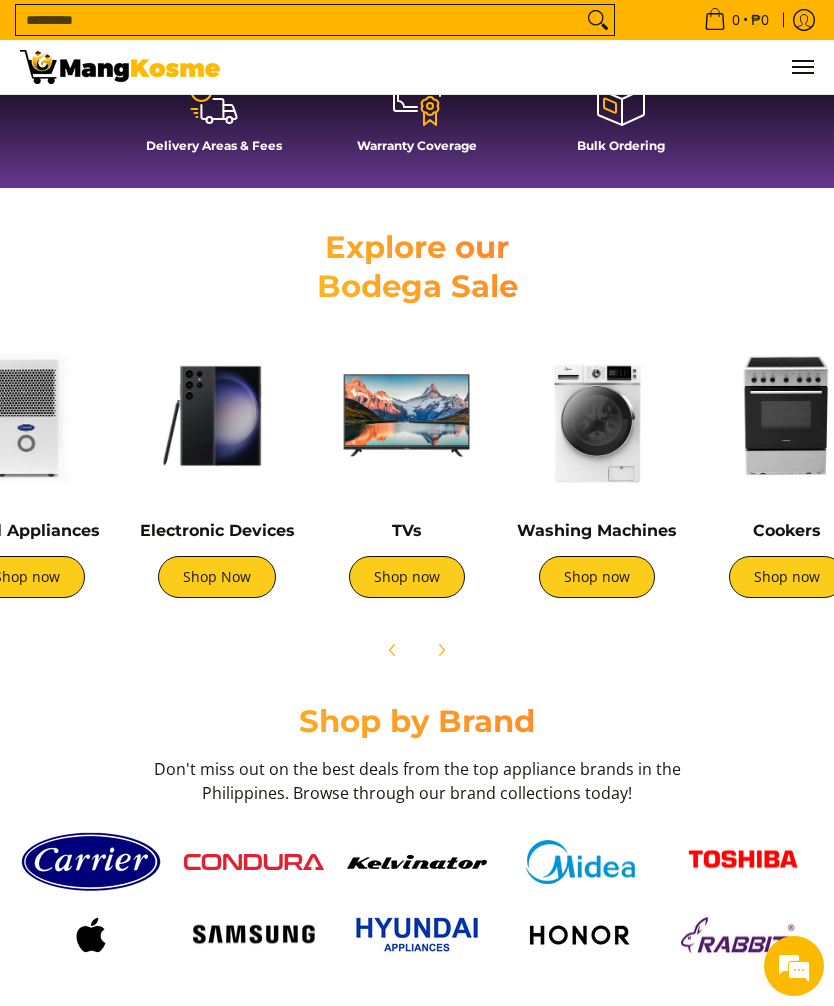 click on "Shop now" at bounding box center [407, 577] 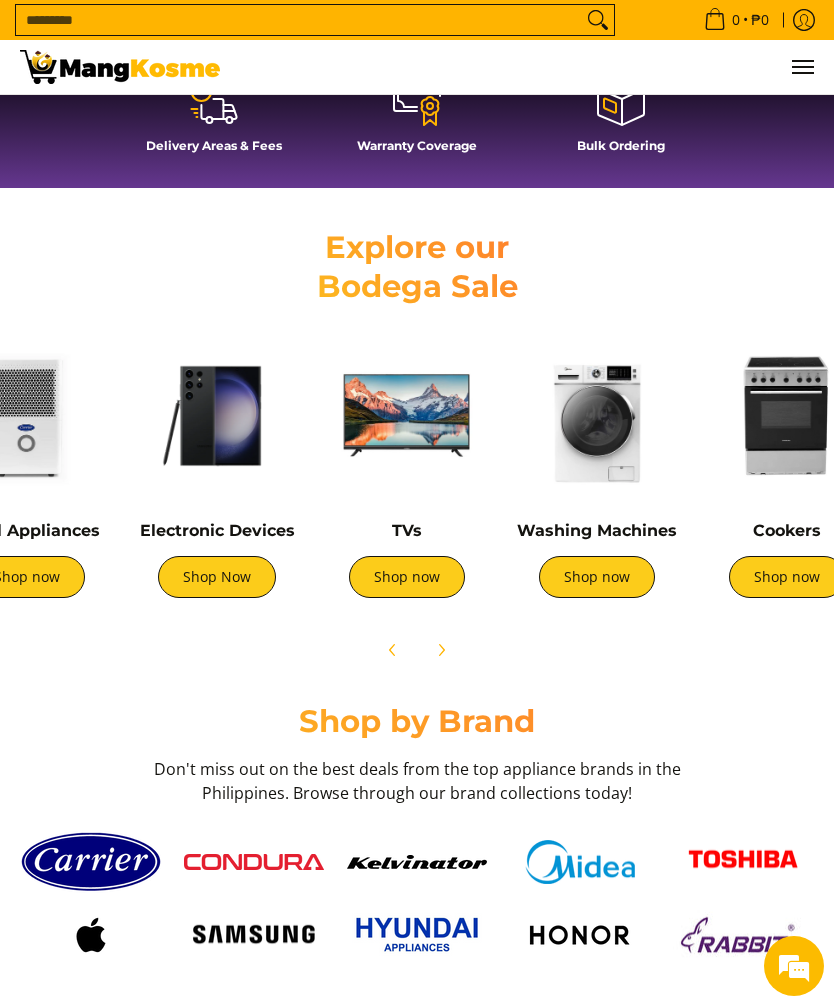 scroll, scrollTop: 881, scrollLeft: 0, axis: vertical 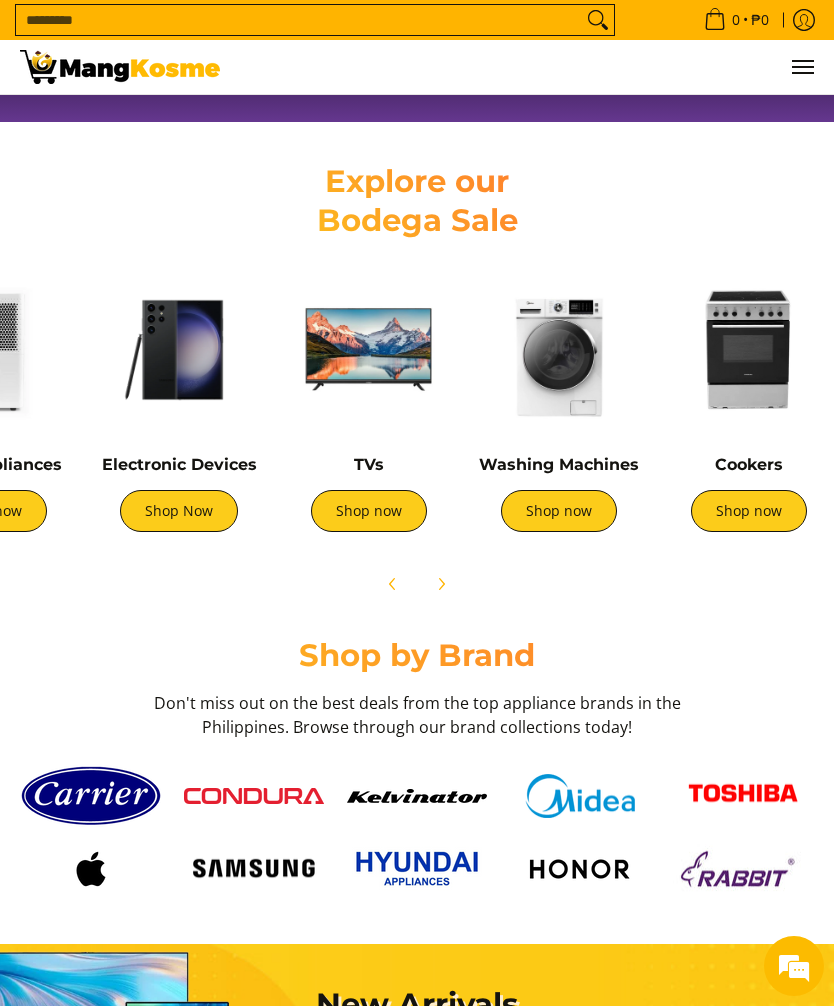 click at bounding box center [749, 350] 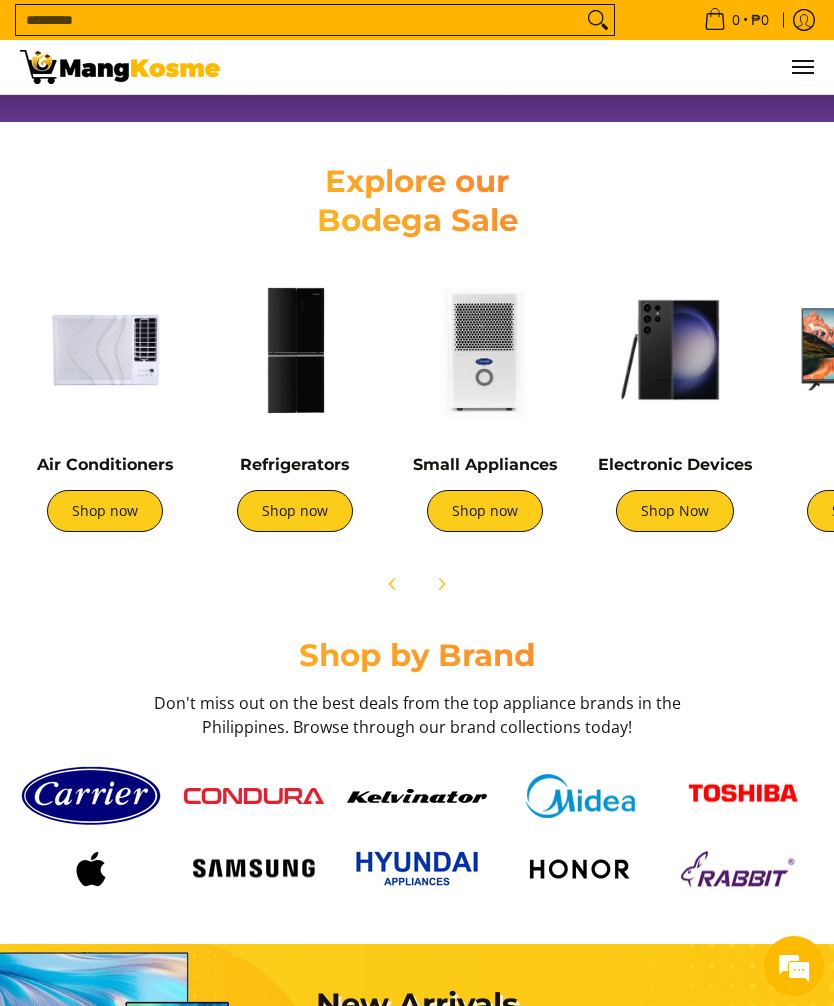 scroll, scrollTop: 0, scrollLeft: 0, axis: both 